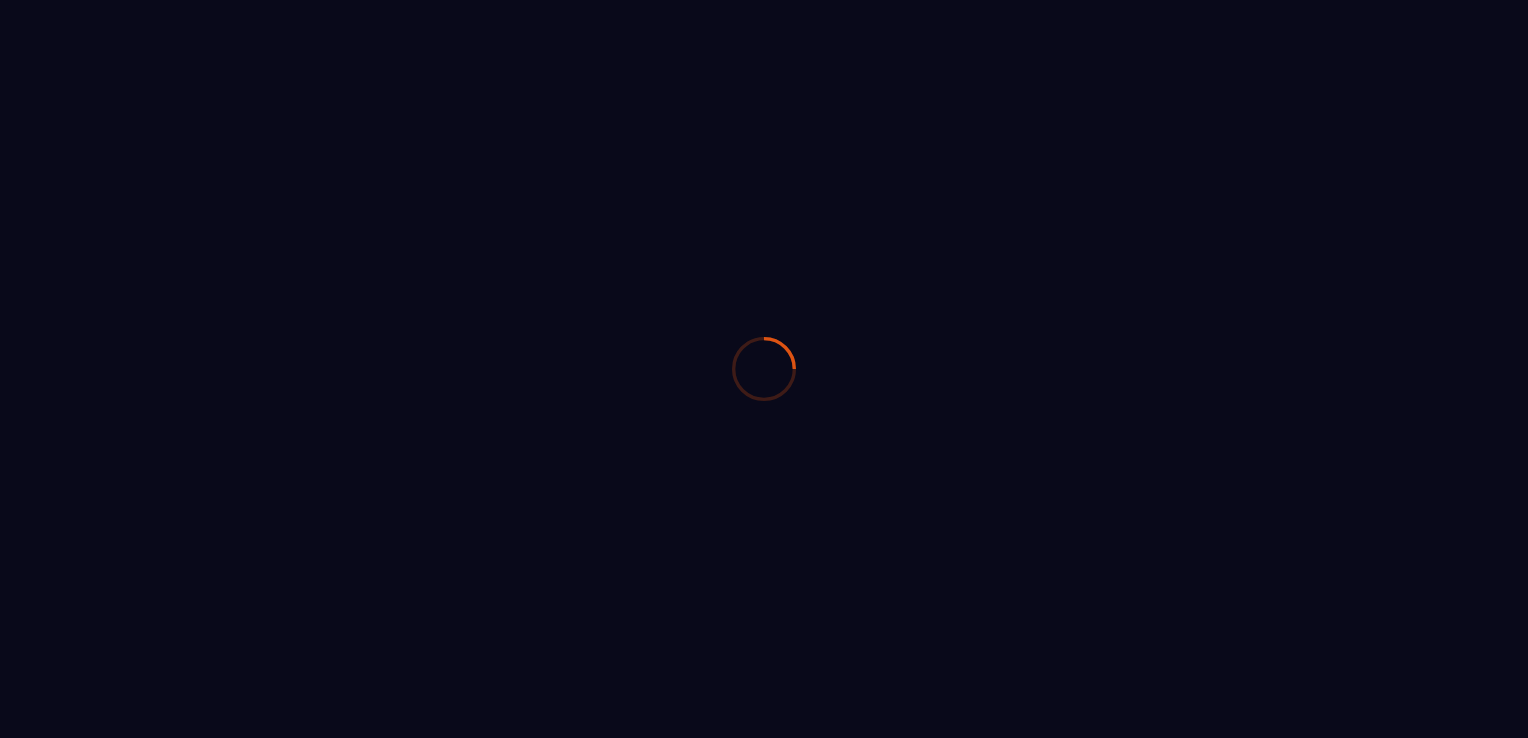 scroll, scrollTop: 0, scrollLeft: 0, axis: both 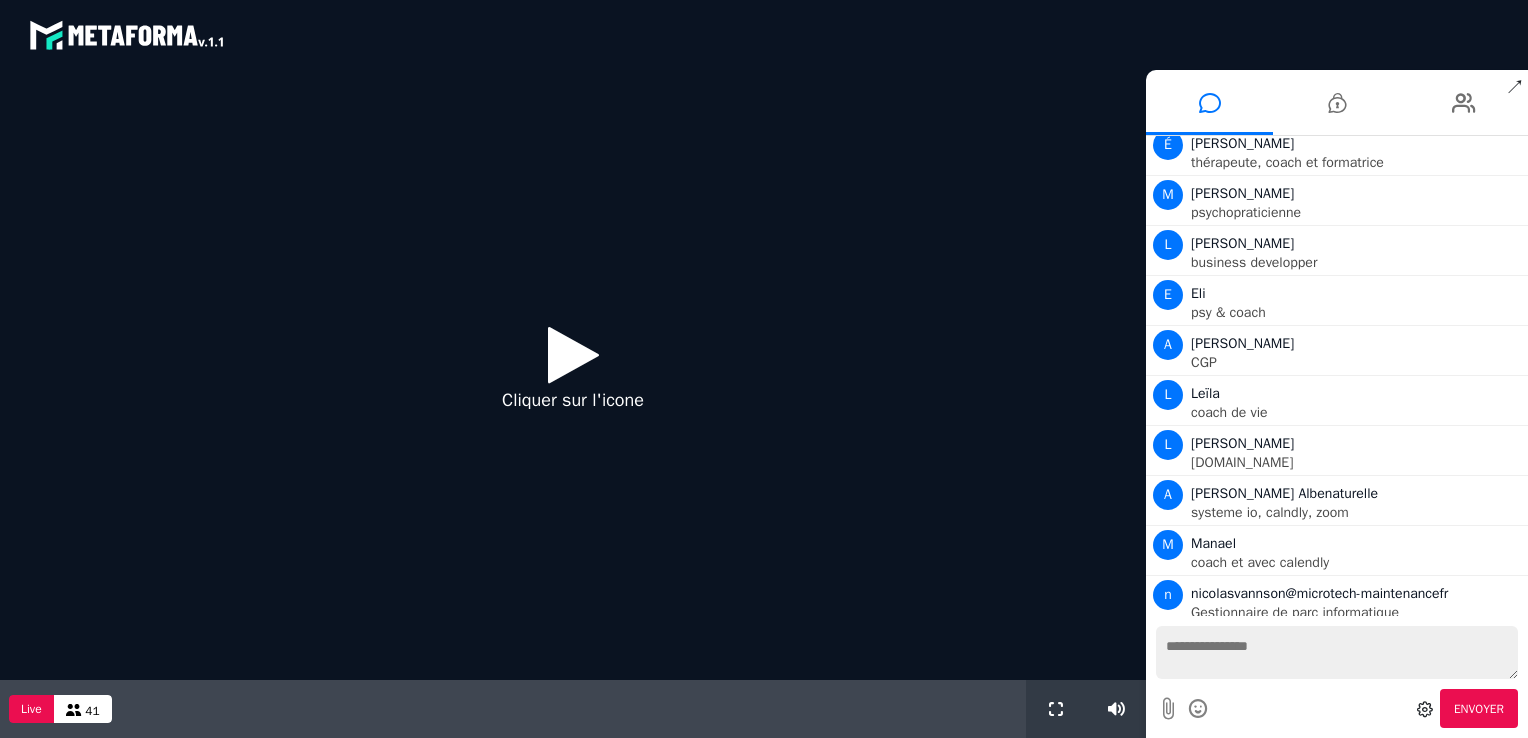 click at bounding box center (573, 354) 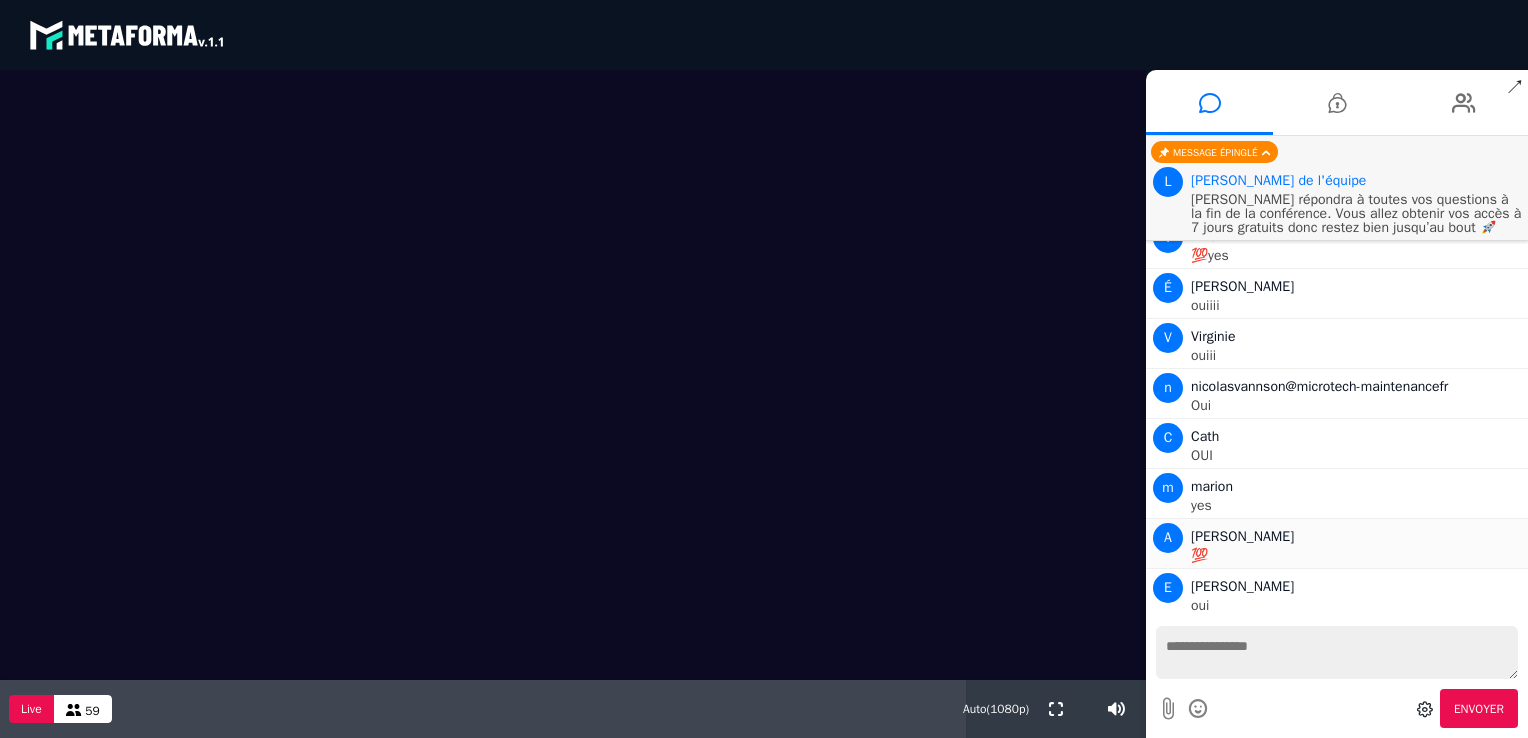 scroll, scrollTop: 3793, scrollLeft: 0, axis: vertical 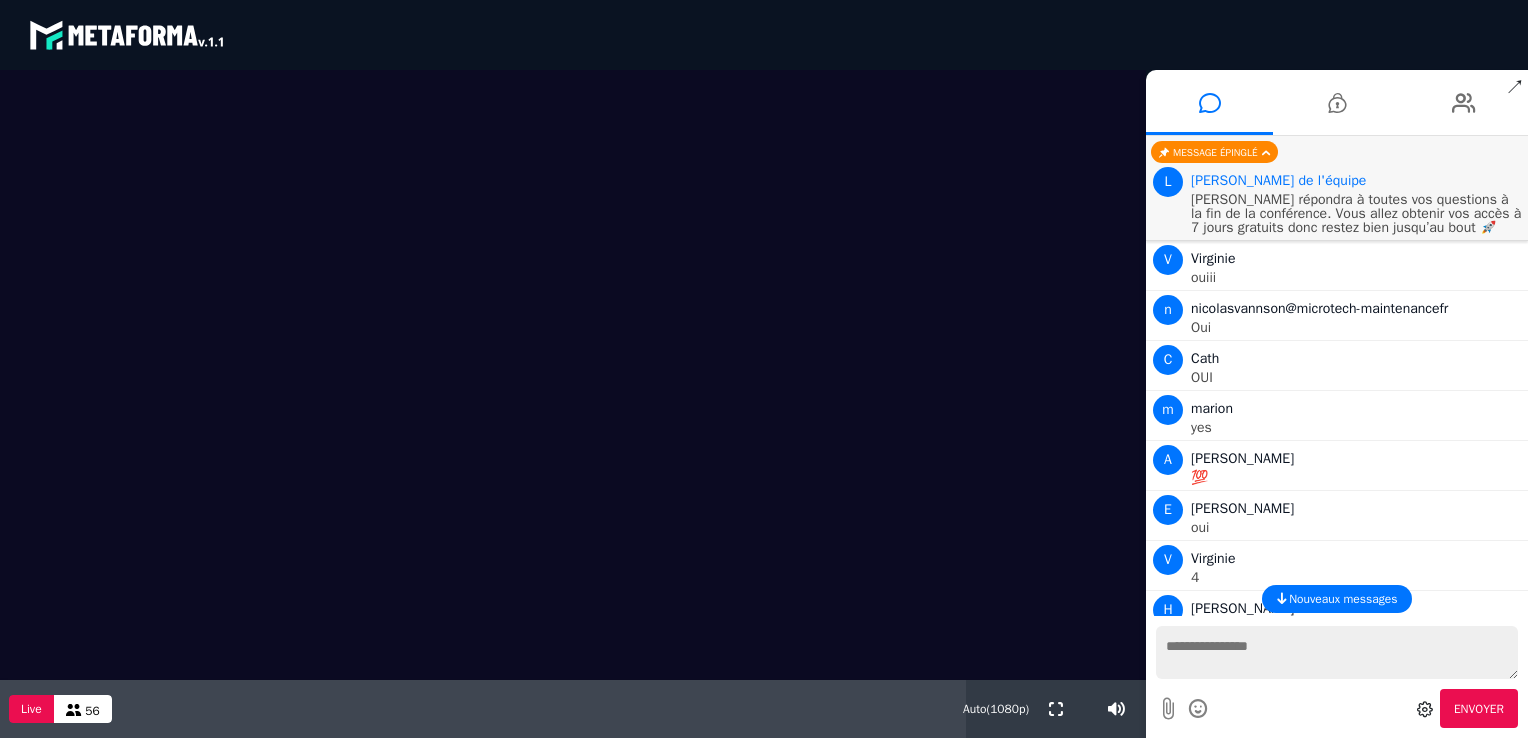 click at bounding box center [573, 375] 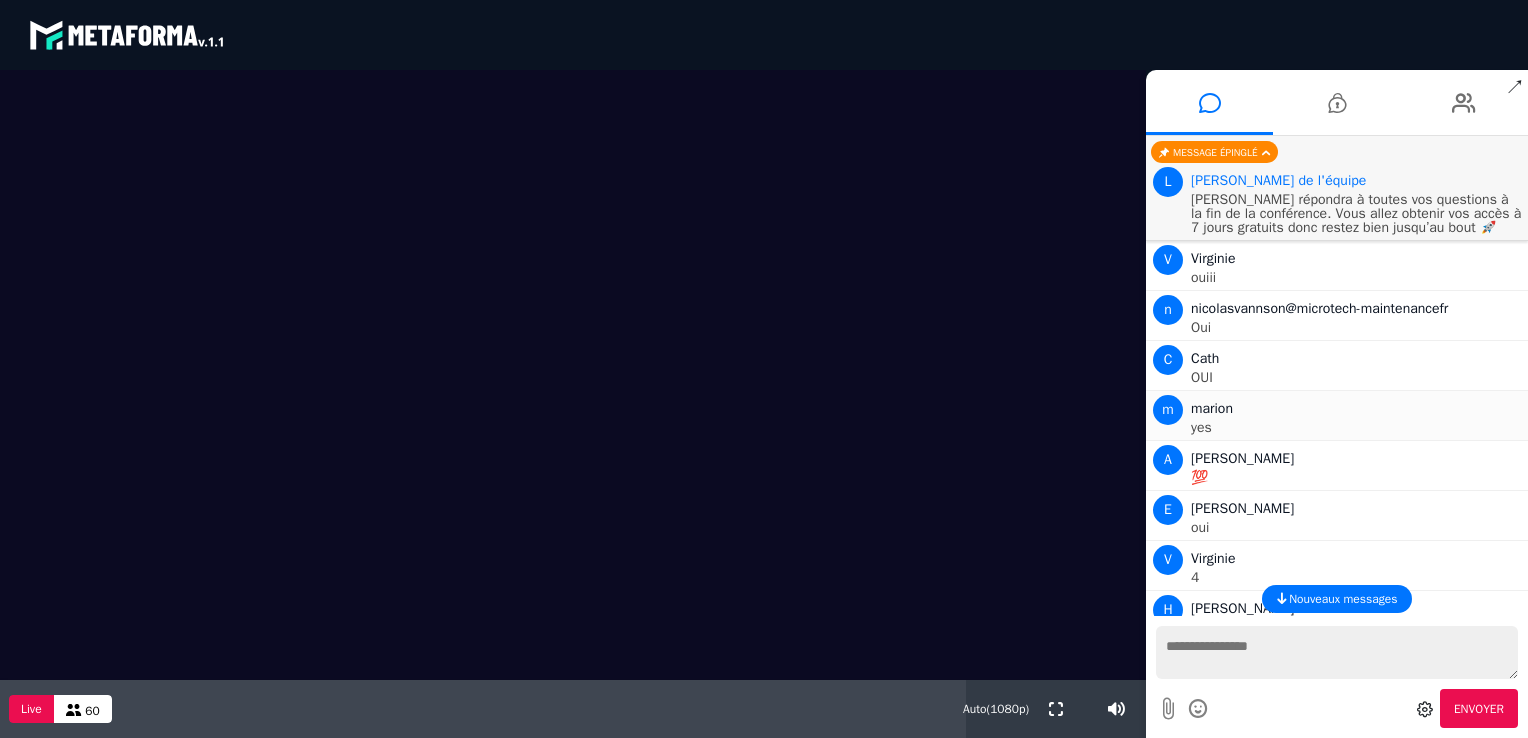 scroll, scrollTop: 3964, scrollLeft: 0, axis: vertical 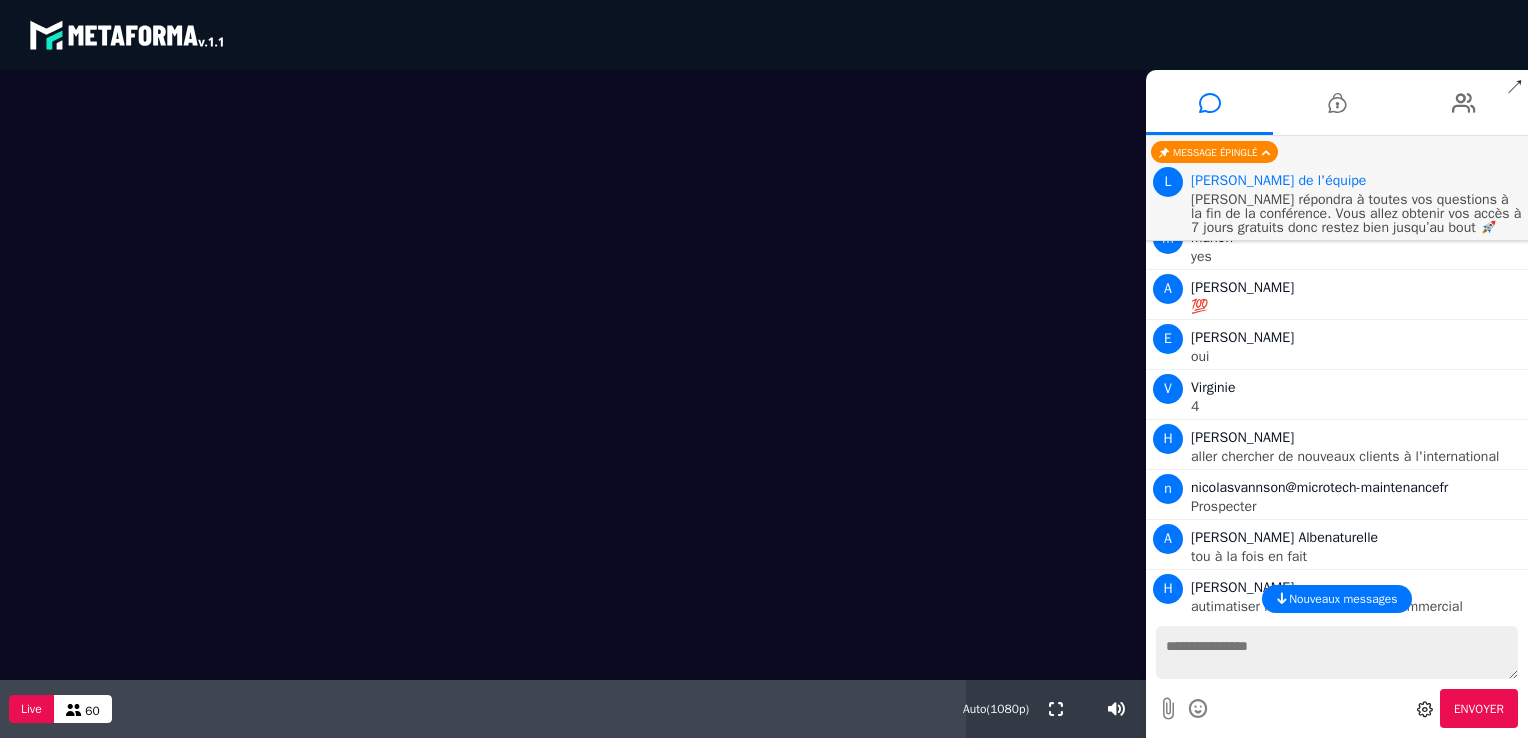 click at bounding box center (1337, 652) 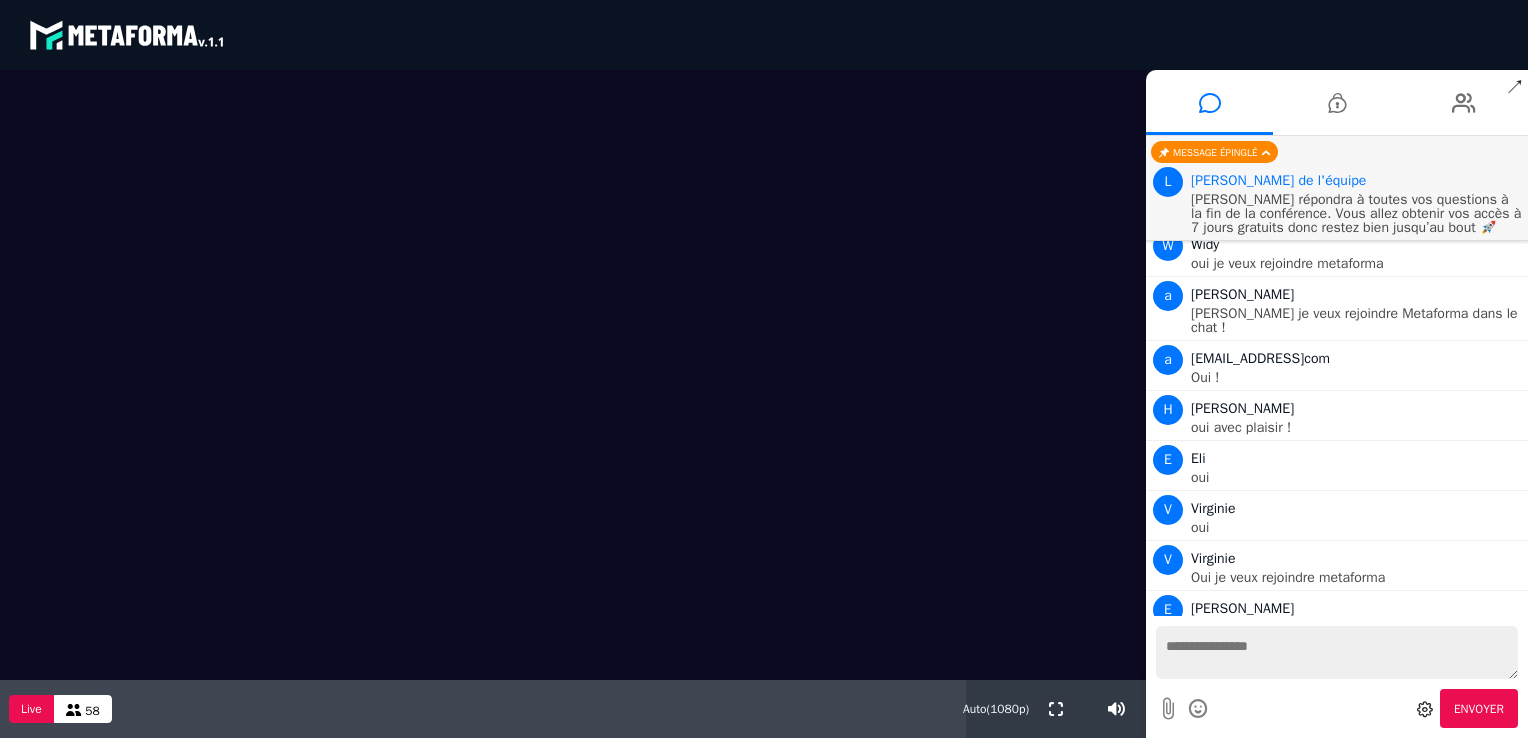 scroll, scrollTop: 5656, scrollLeft: 0, axis: vertical 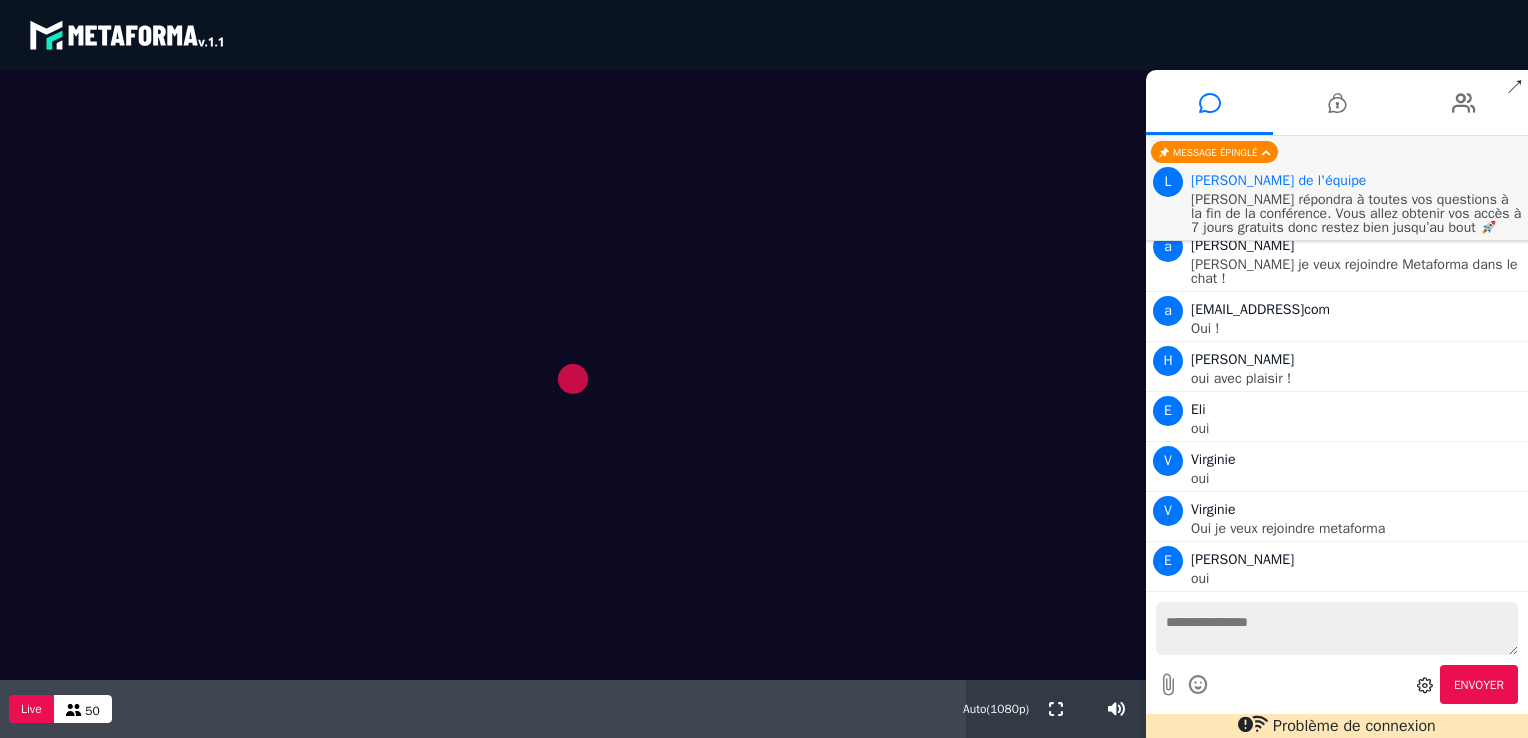 click at bounding box center (573, 375) 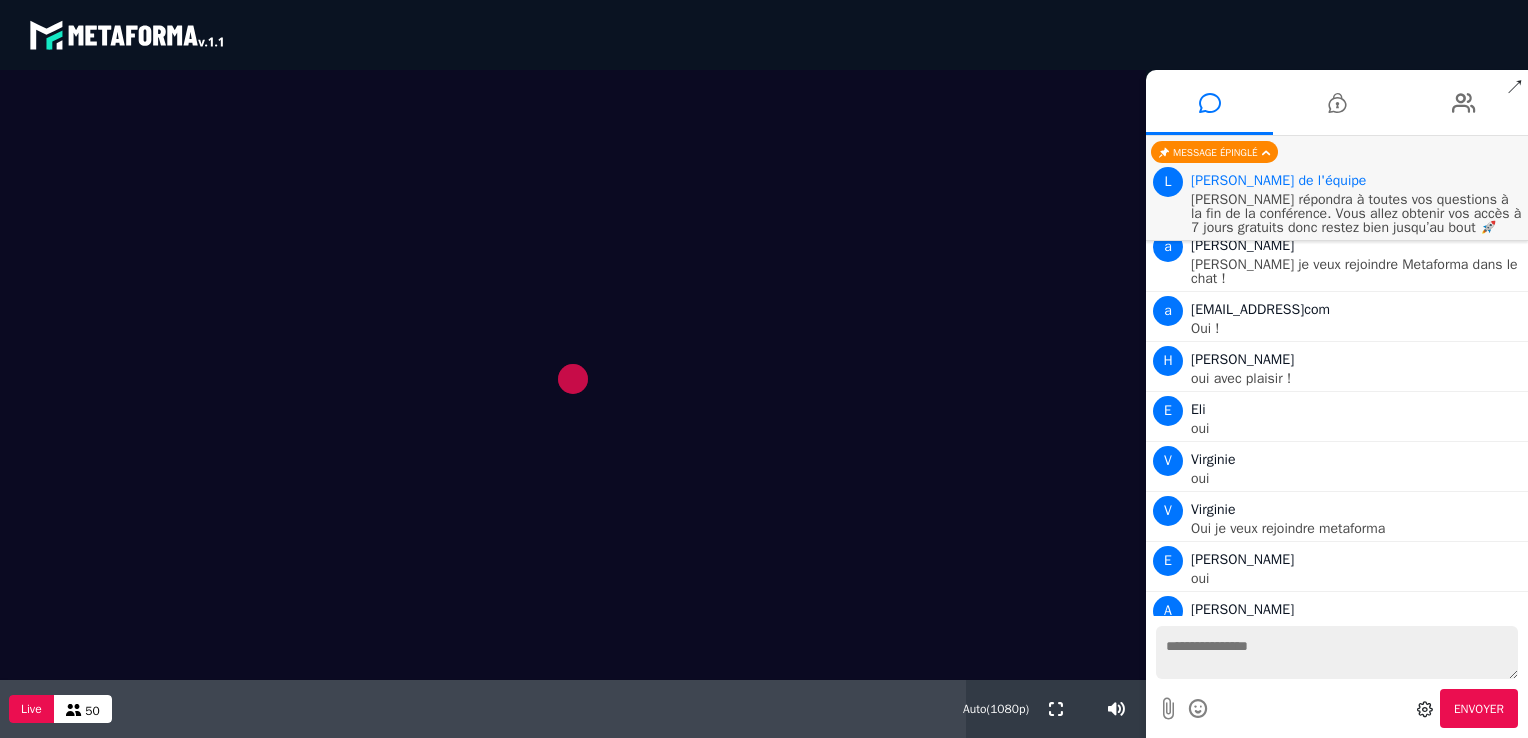 click at bounding box center (573, 375) 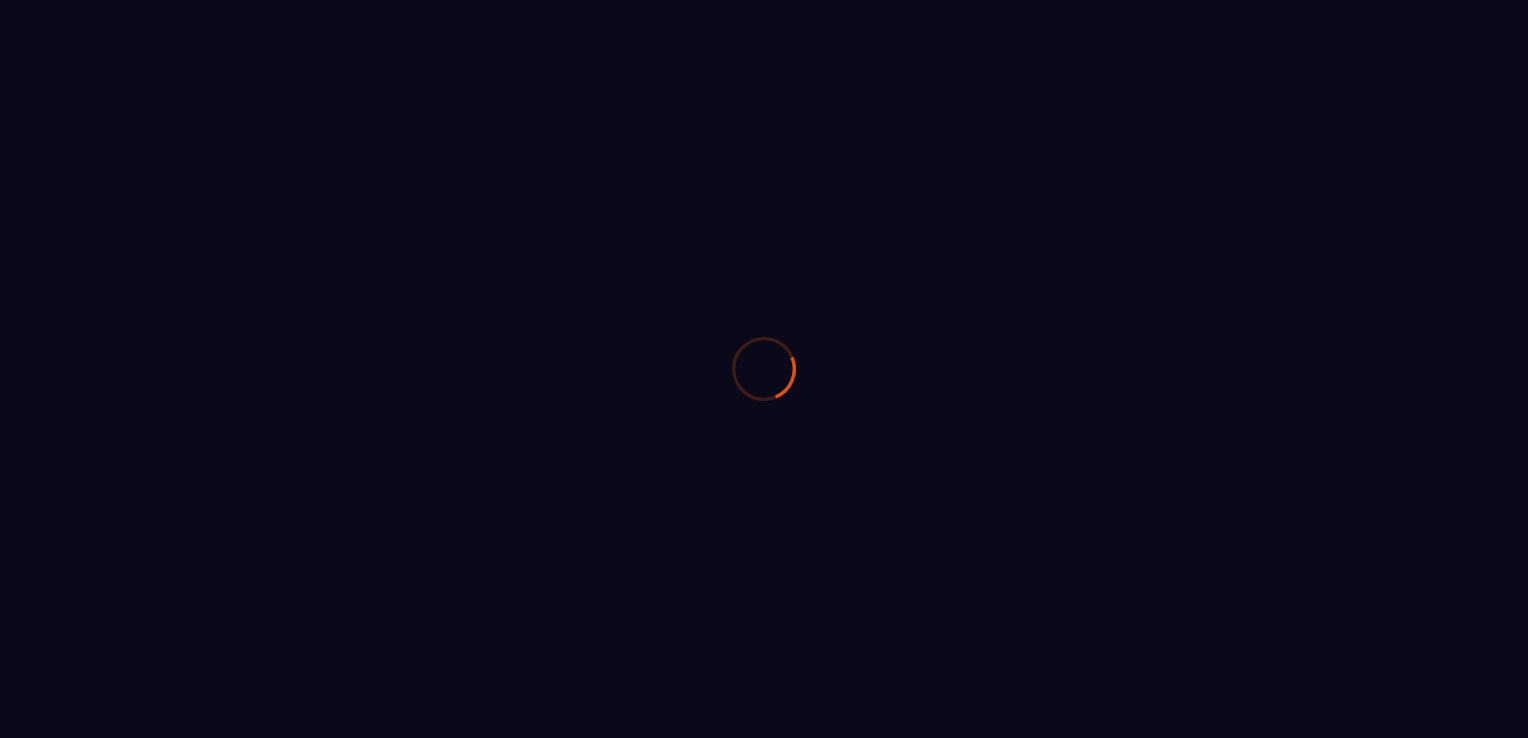 scroll, scrollTop: 0, scrollLeft: 0, axis: both 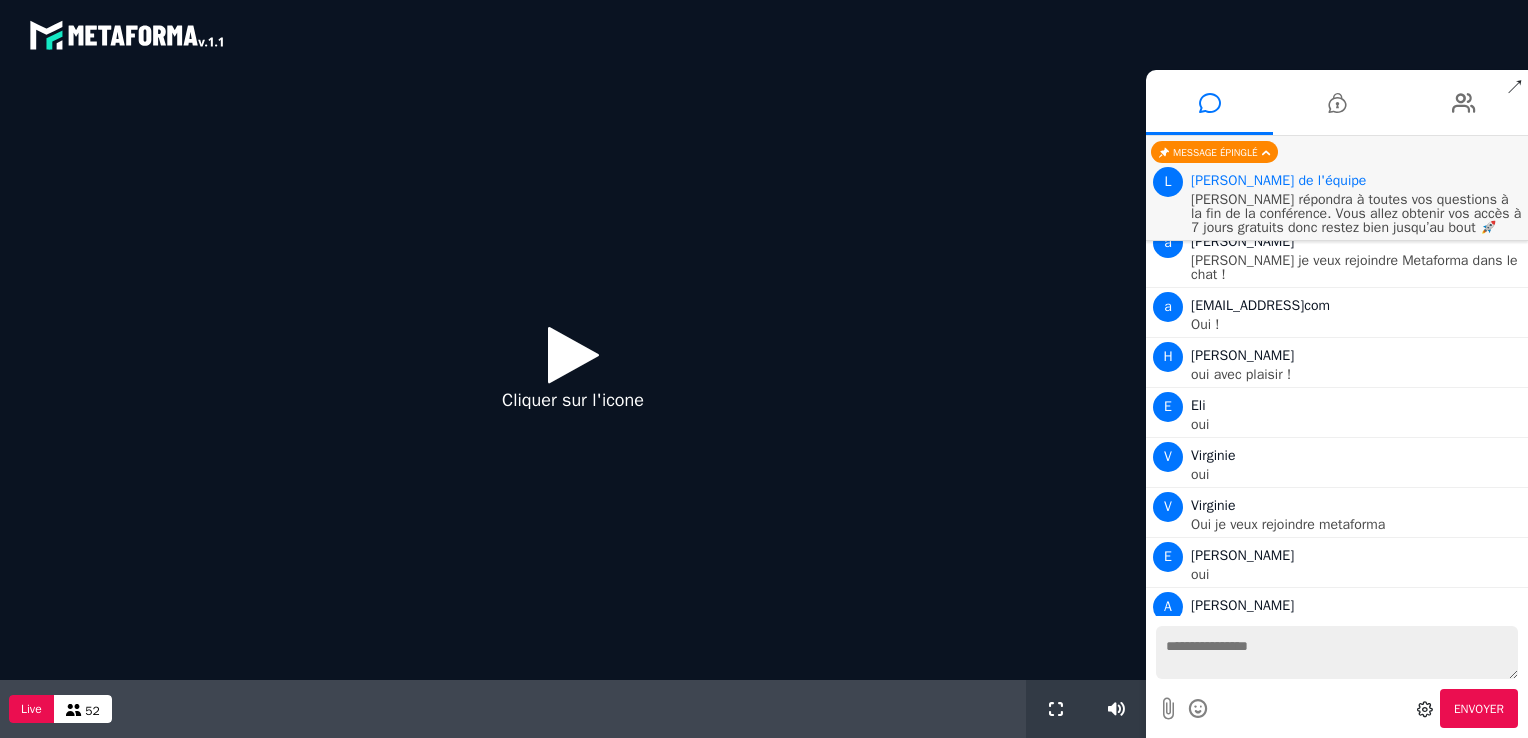 click at bounding box center (573, 354) 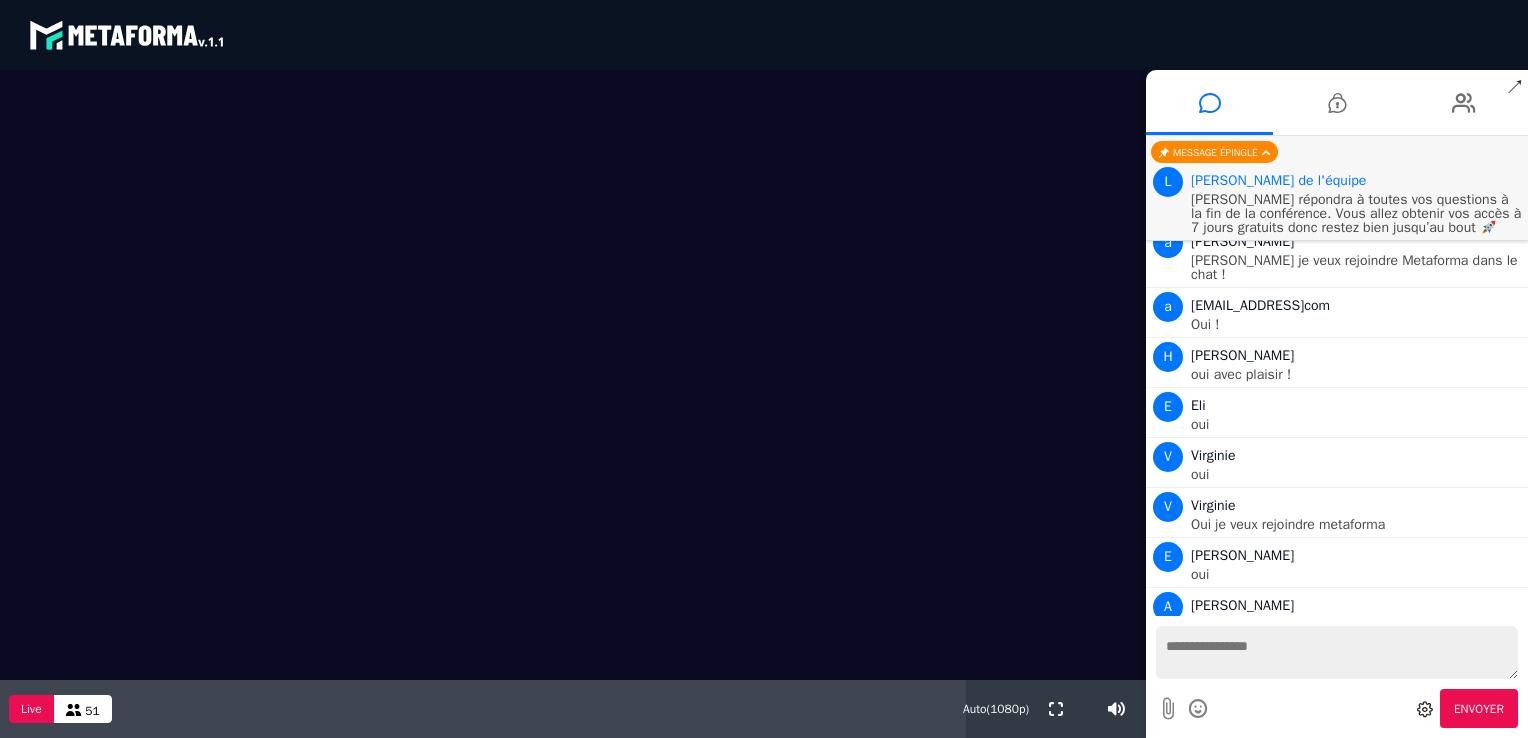 click at bounding box center [573, 375] 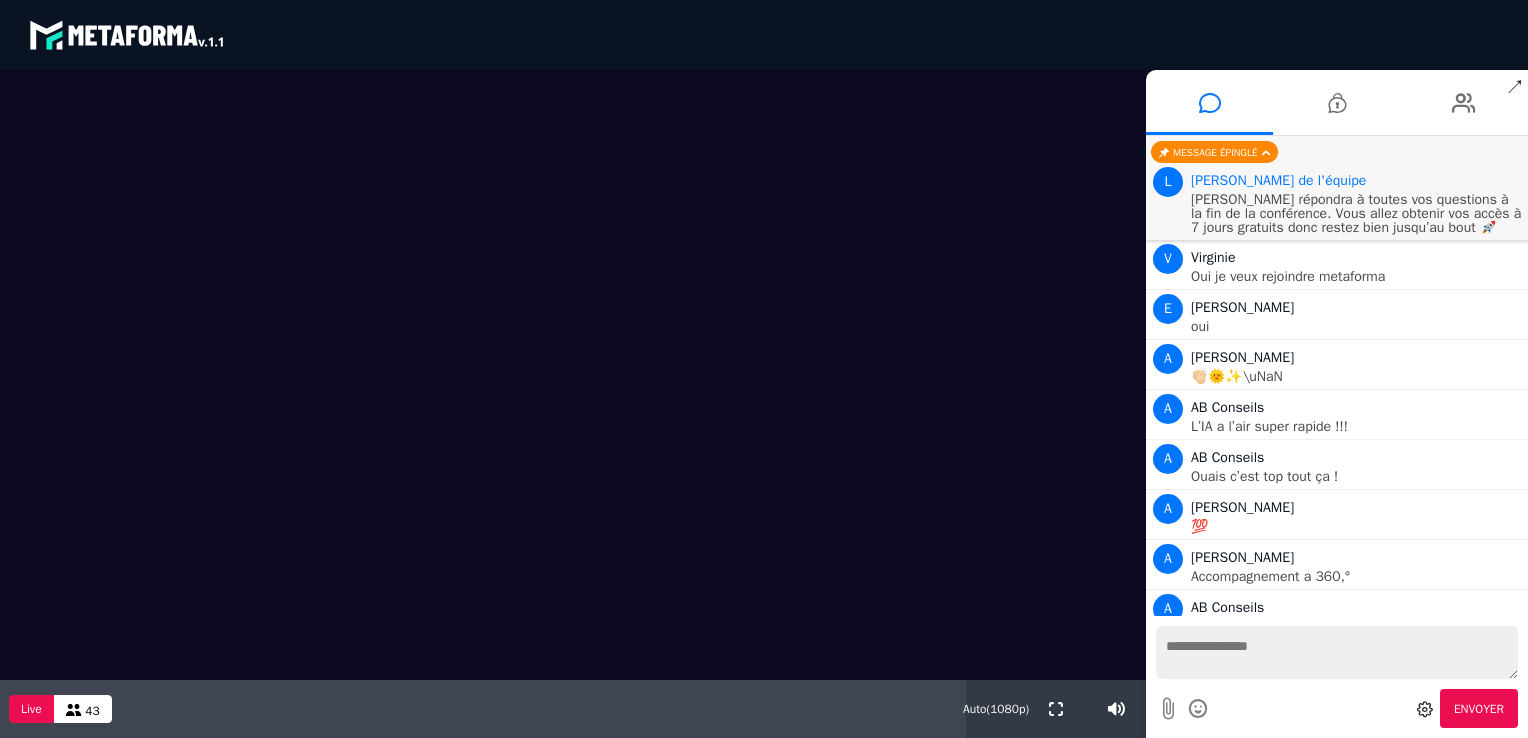 scroll, scrollTop: 1774, scrollLeft: 0, axis: vertical 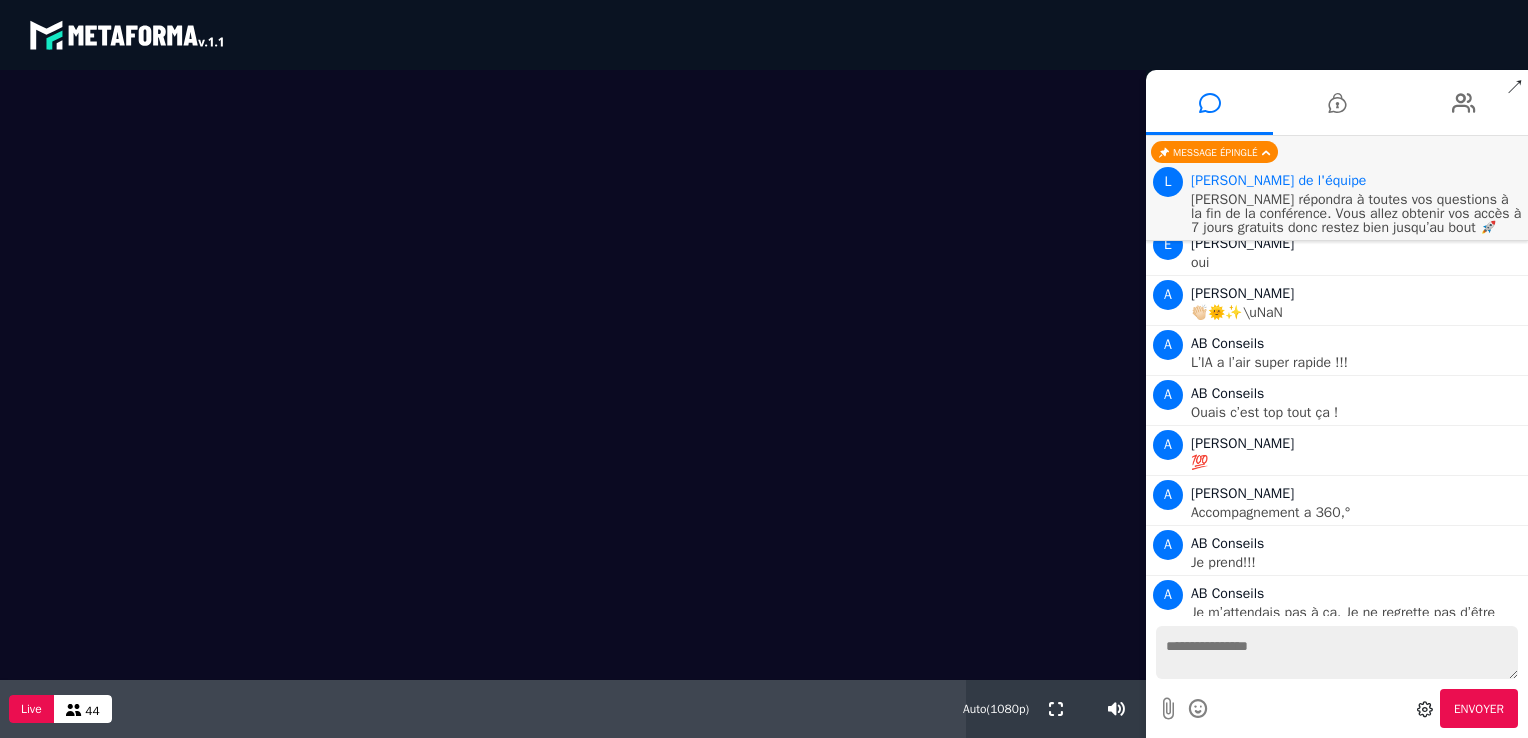 click at bounding box center (1337, 652) 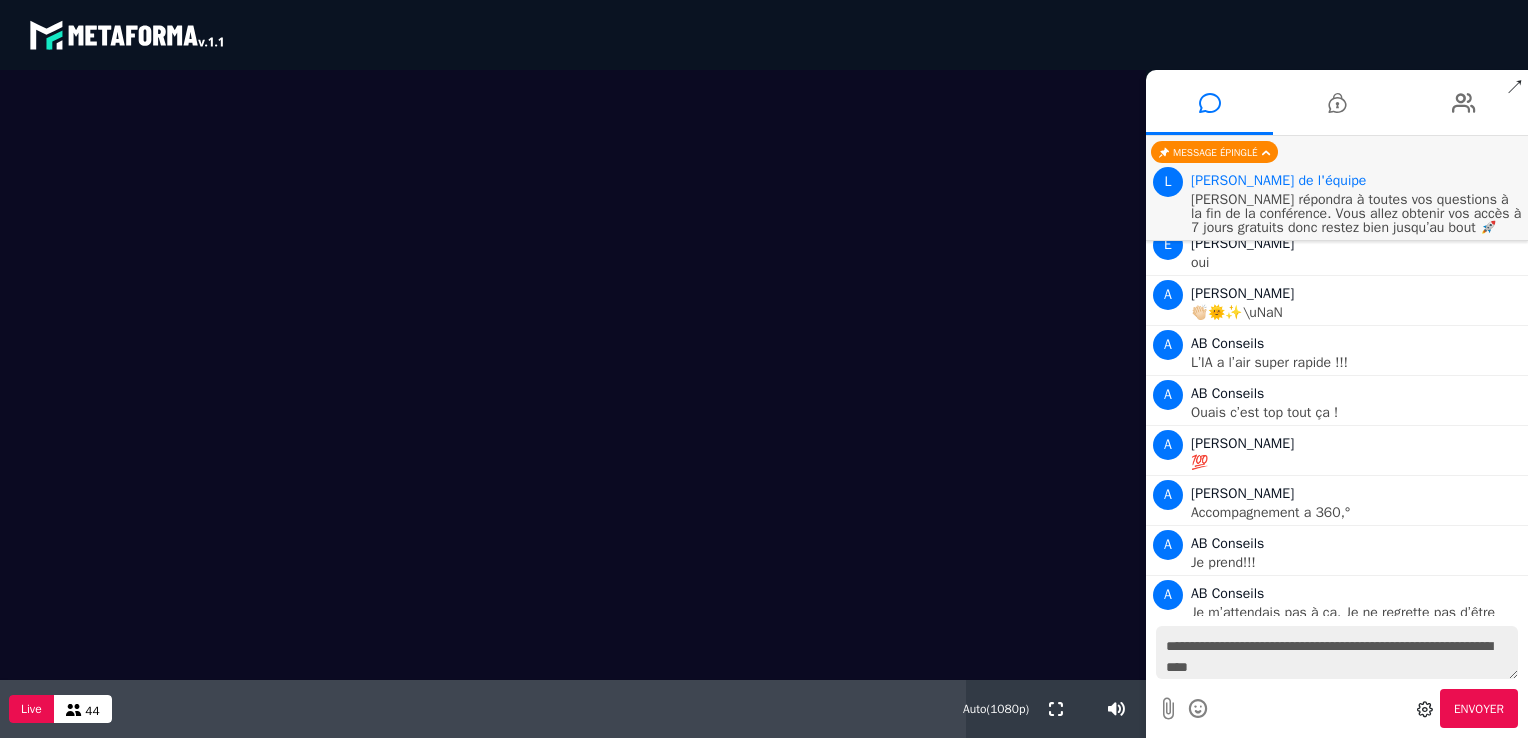 click on "**********" at bounding box center (1337, 652) 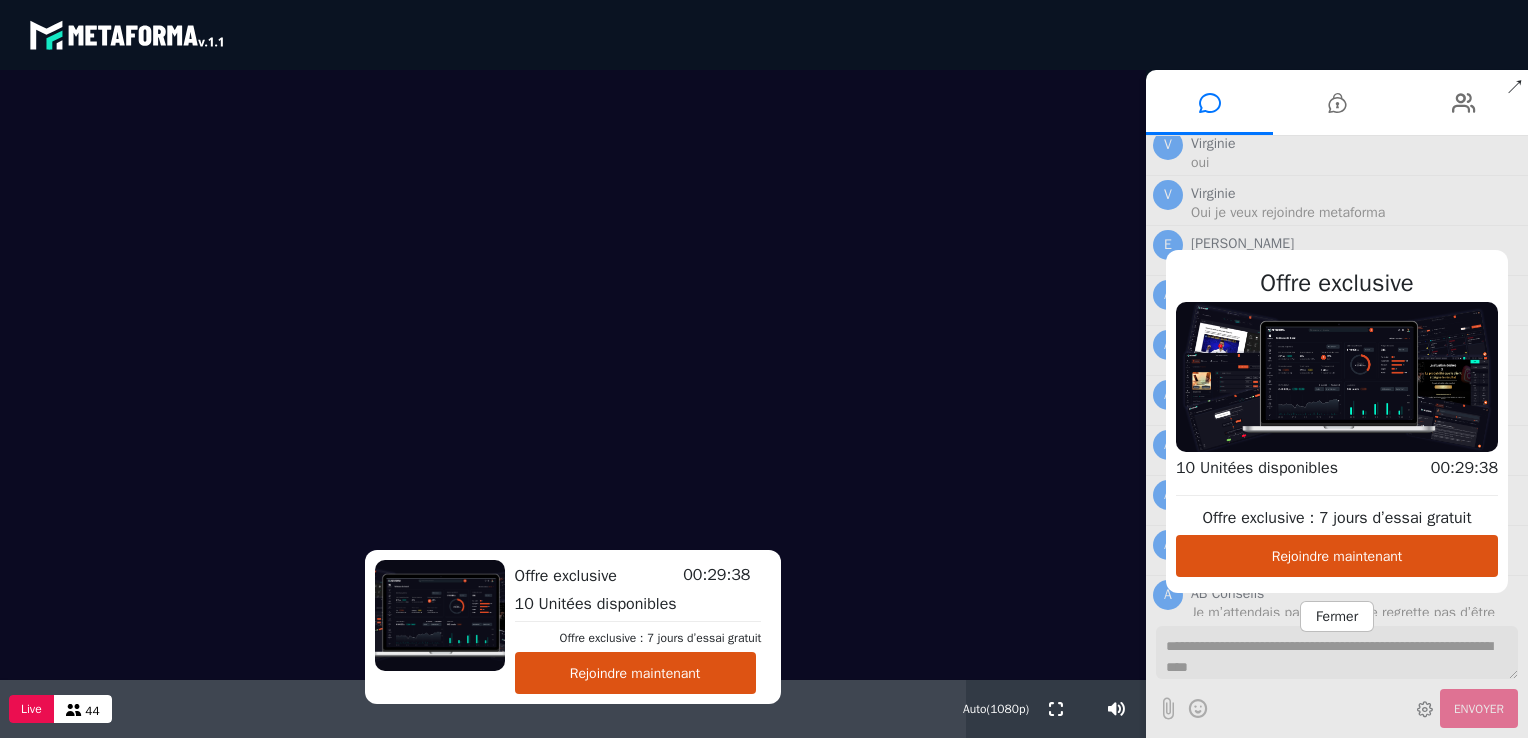 click on "Fermer" at bounding box center [1337, 616] 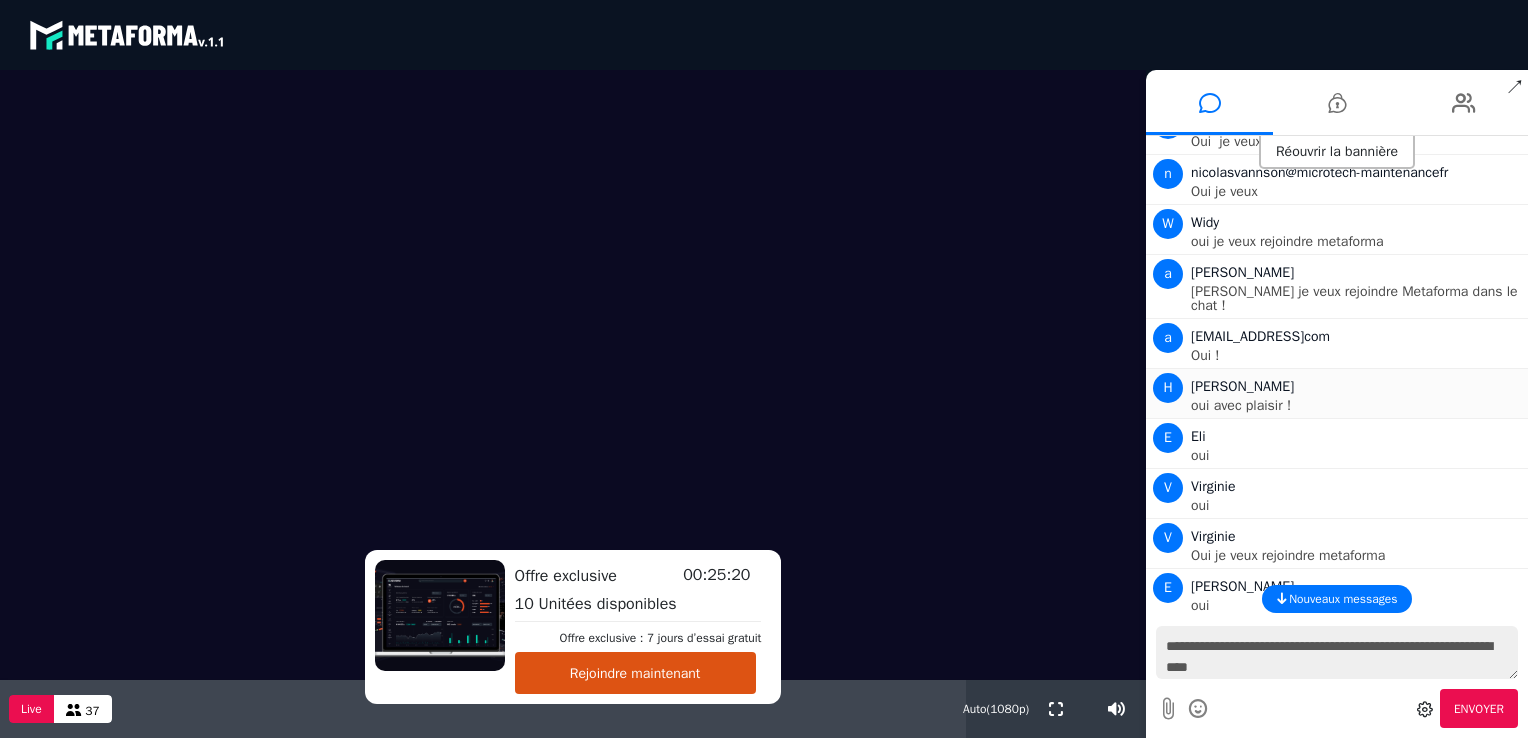 scroll, scrollTop: 1774, scrollLeft: 0, axis: vertical 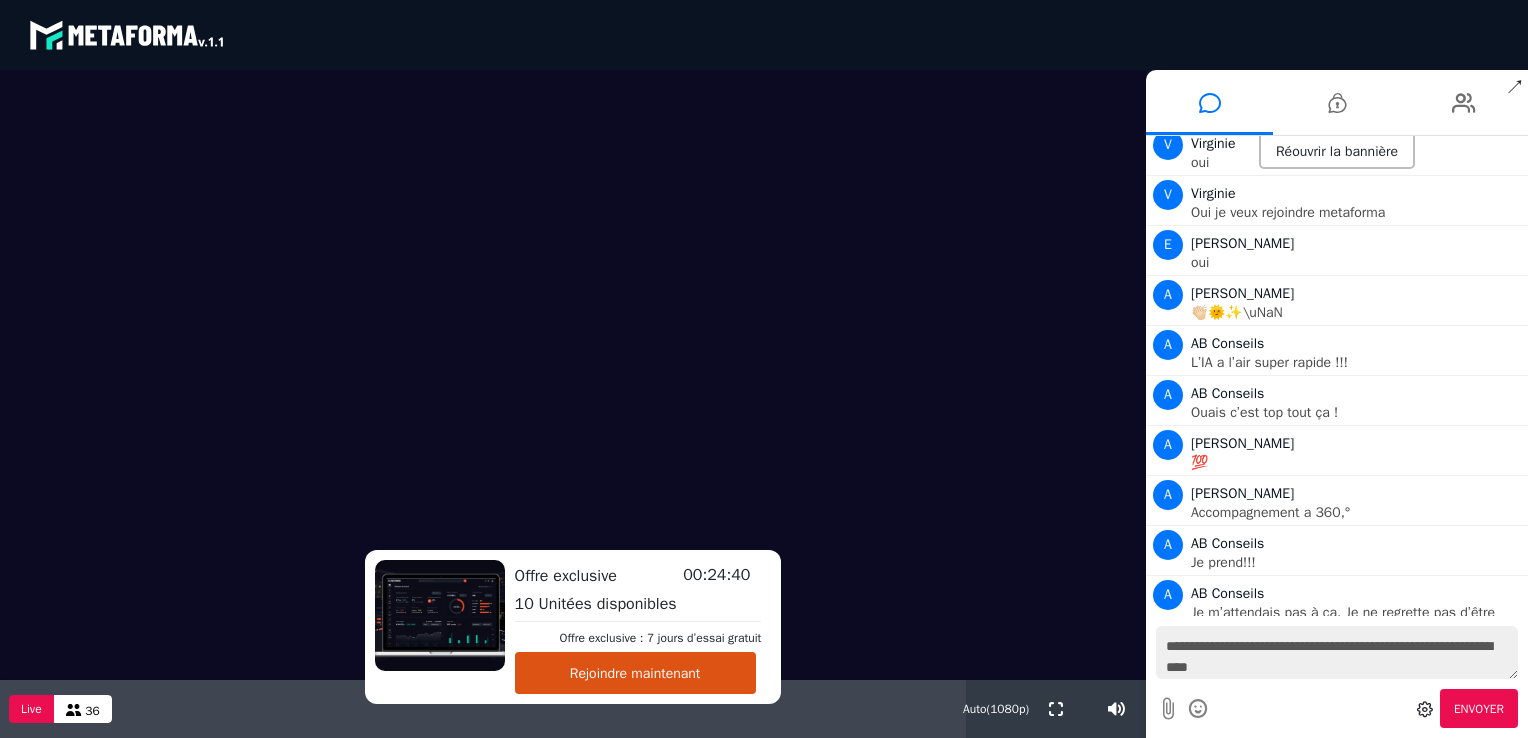 click on "**********" at bounding box center [1337, 652] 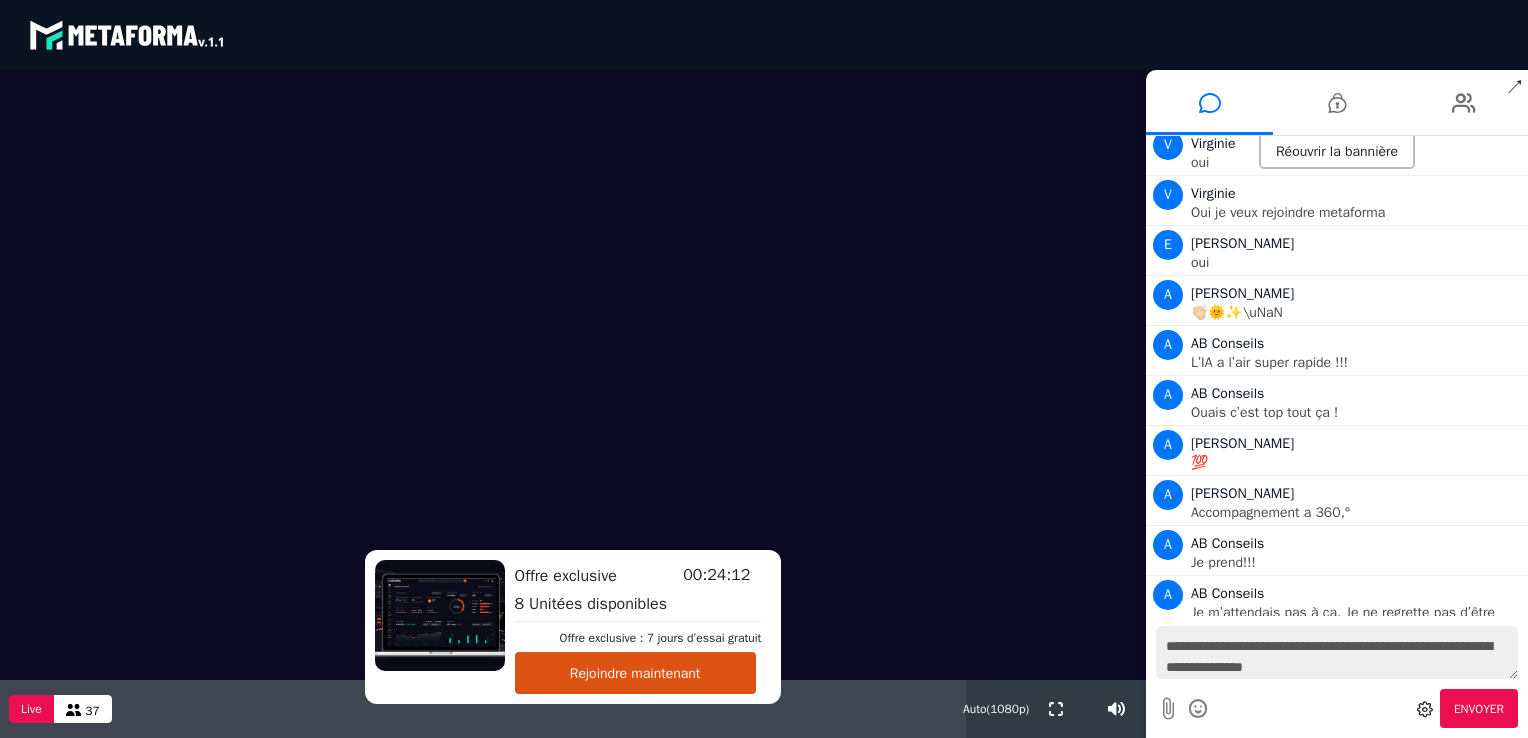 type on "**********" 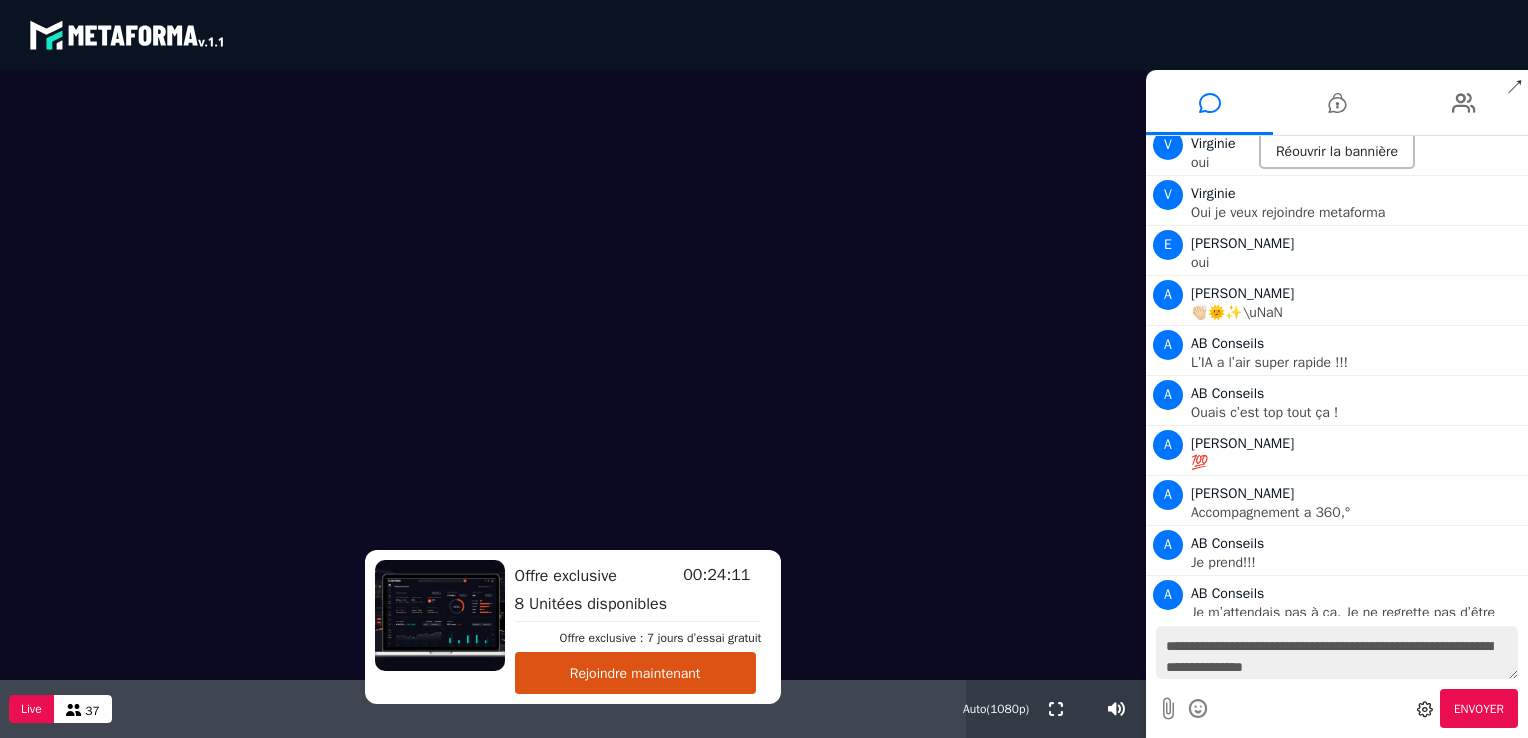 click on "Envoyer" at bounding box center (1479, 709) 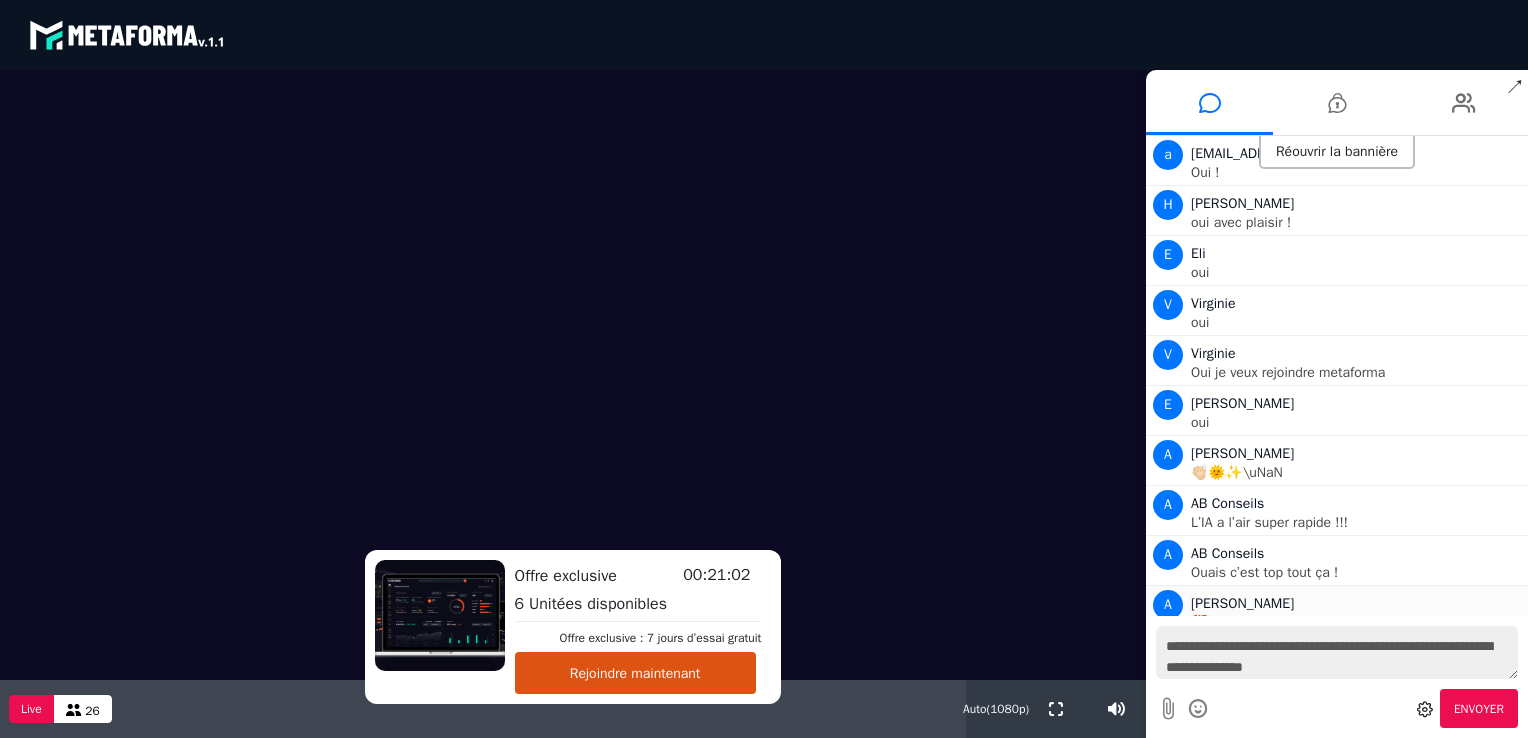 scroll, scrollTop: 1774, scrollLeft: 0, axis: vertical 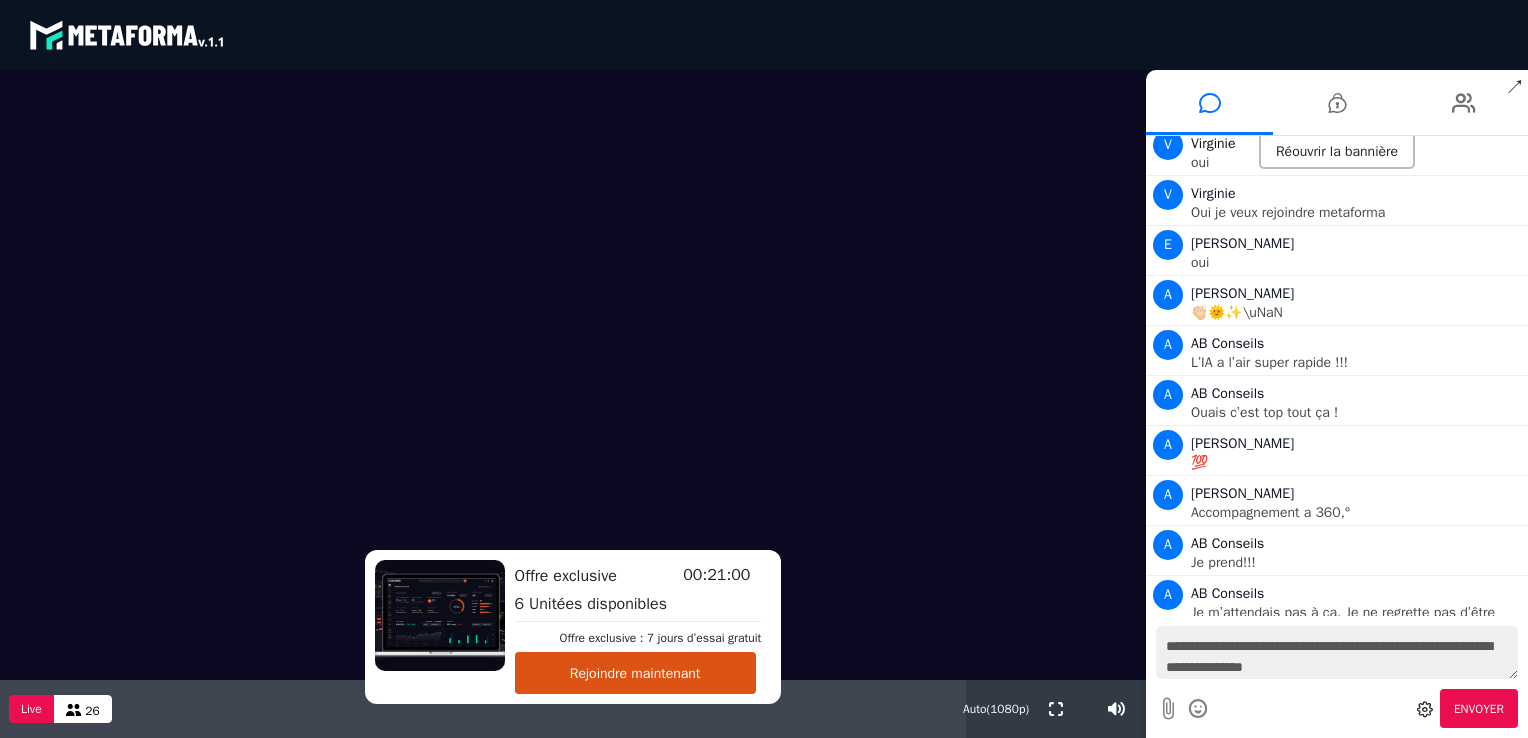 click on "**********" at bounding box center [1337, 652] 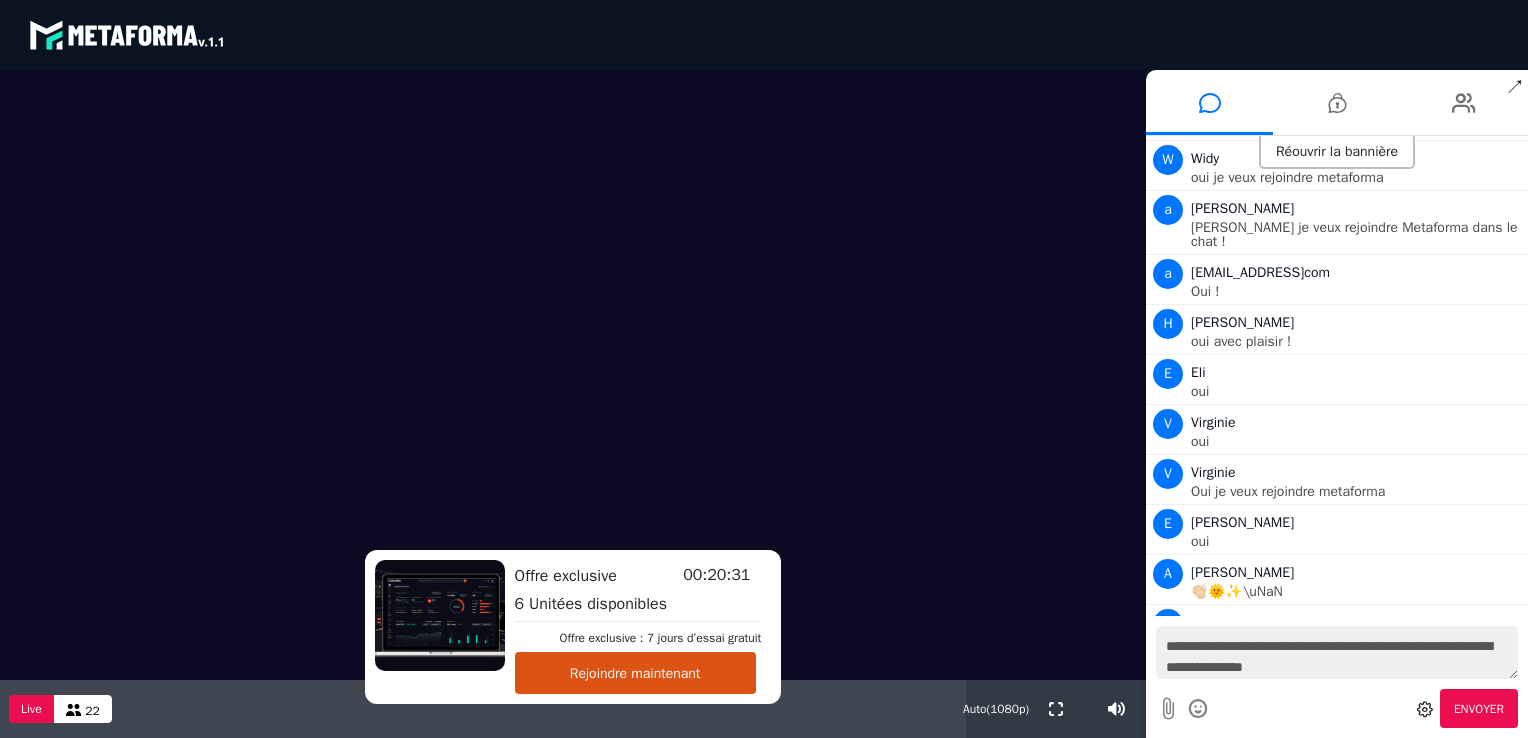 scroll, scrollTop: 1774, scrollLeft: 0, axis: vertical 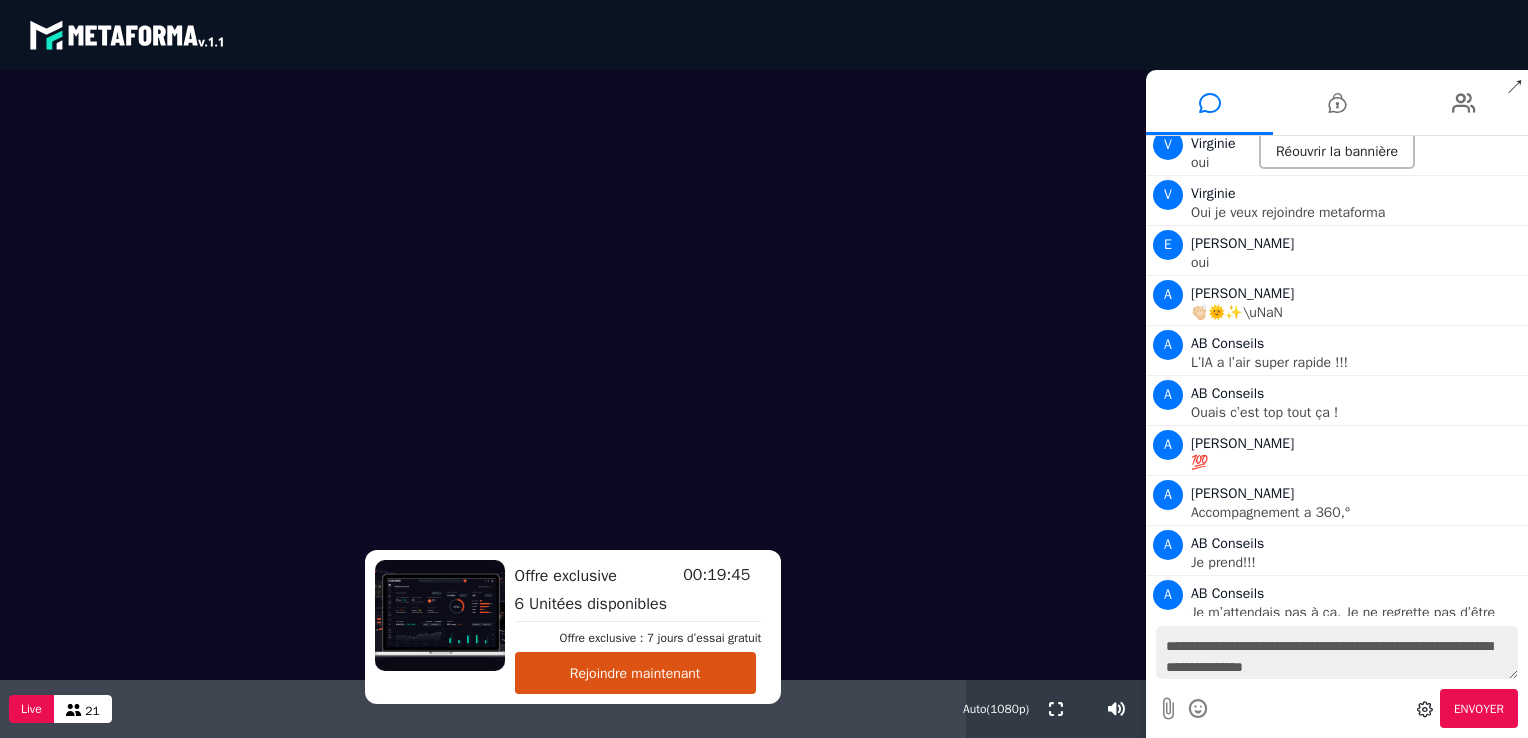 click on "**********" at bounding box center (1337, 652) 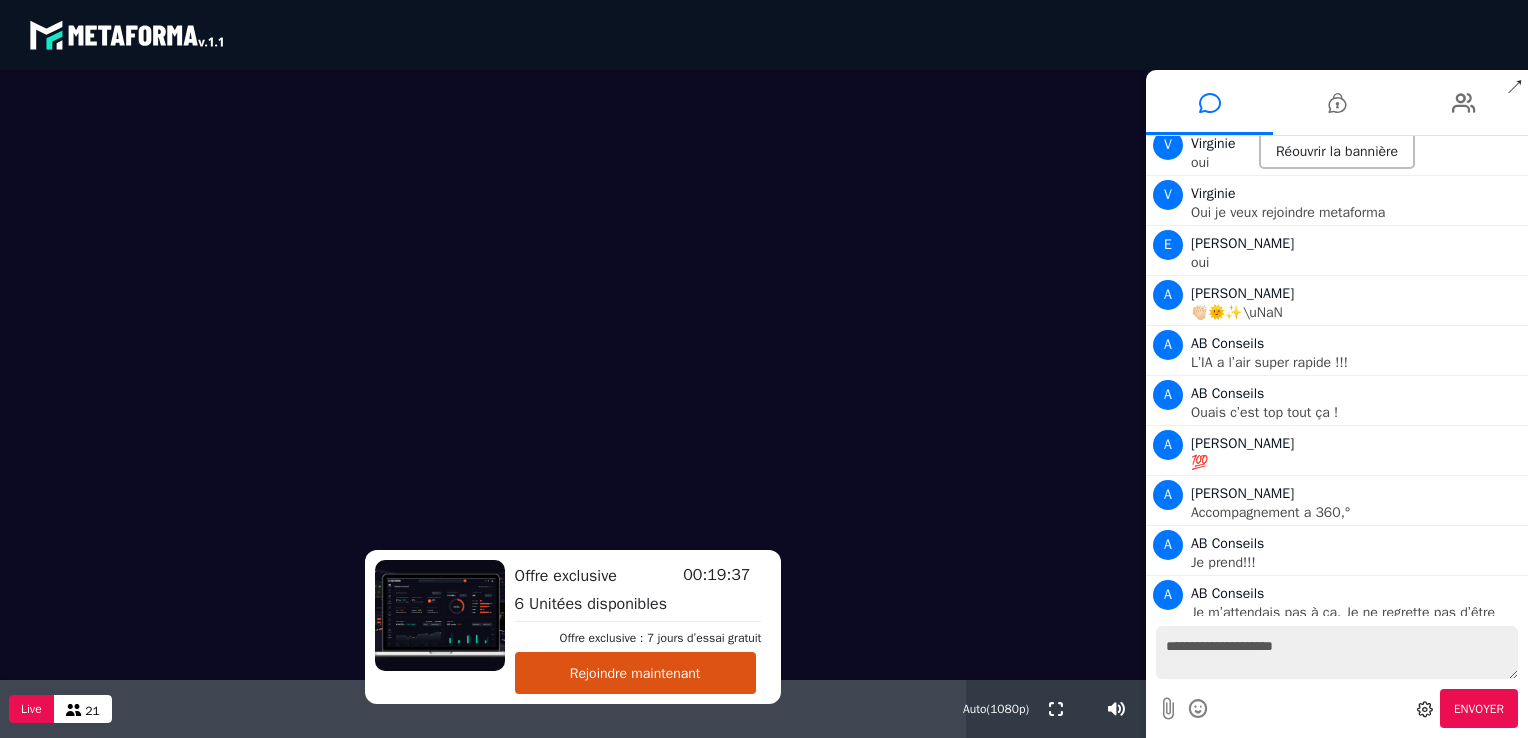 scroll, scrollTop: 1824, scrollLeft: 0, axis: vertical 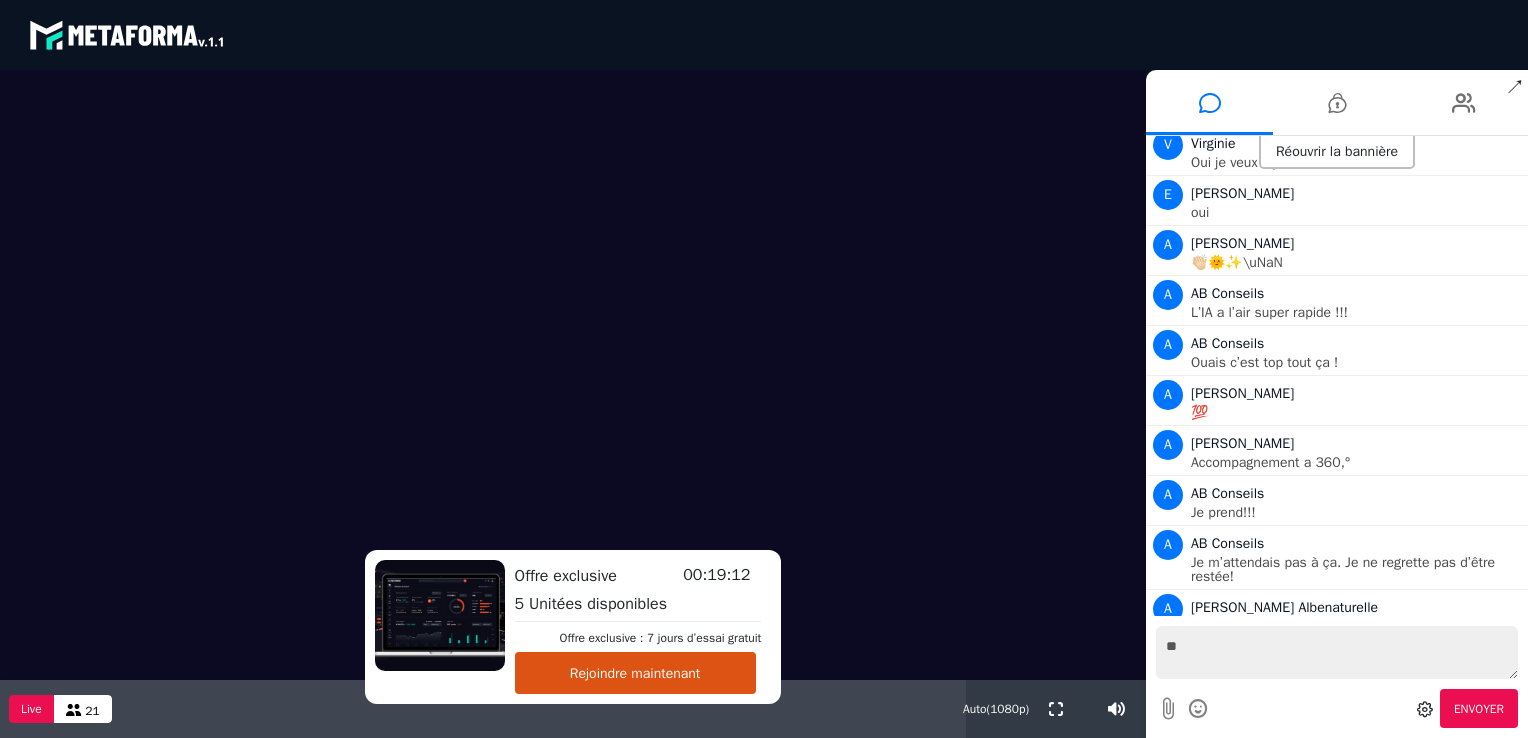 type on "*" 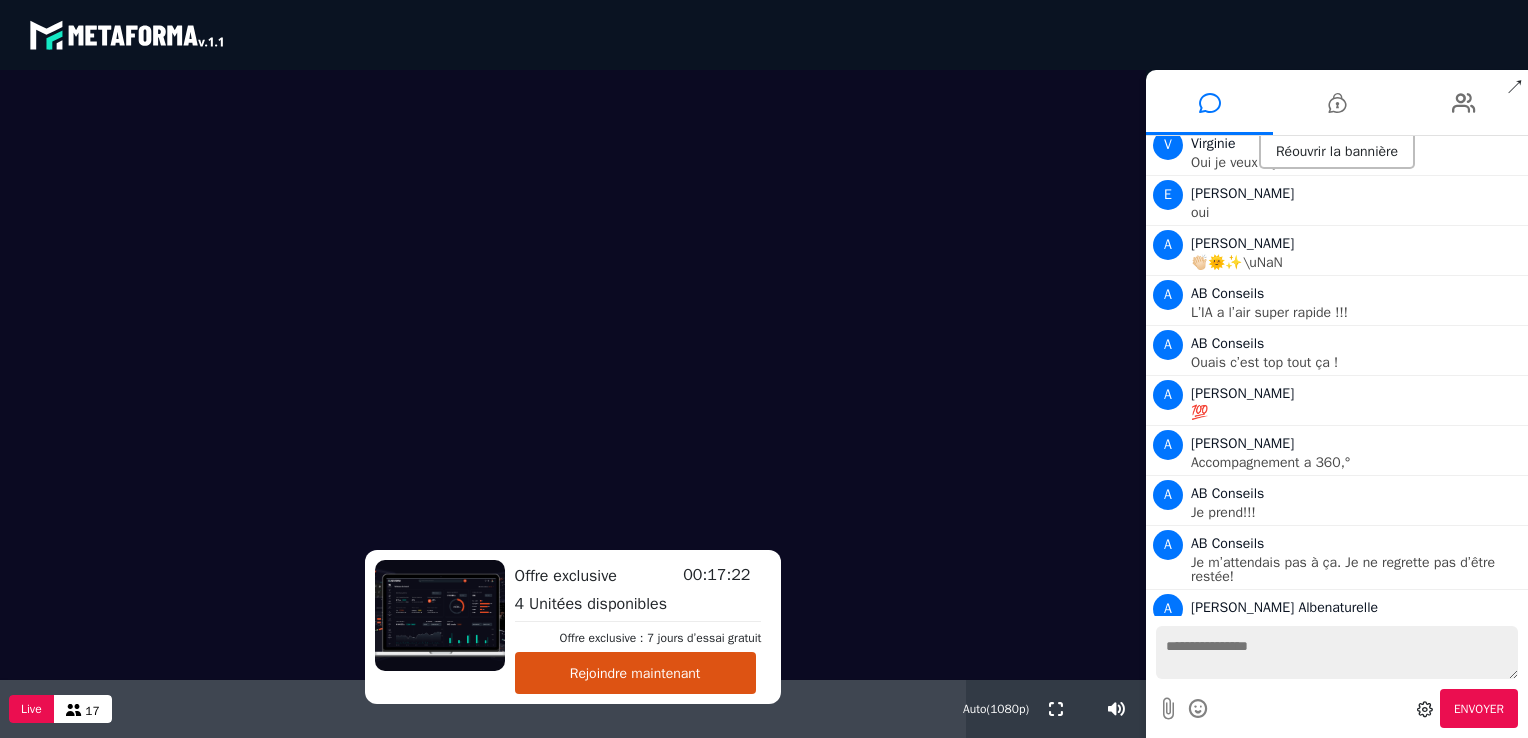 click at bounding box center [1337, 652] 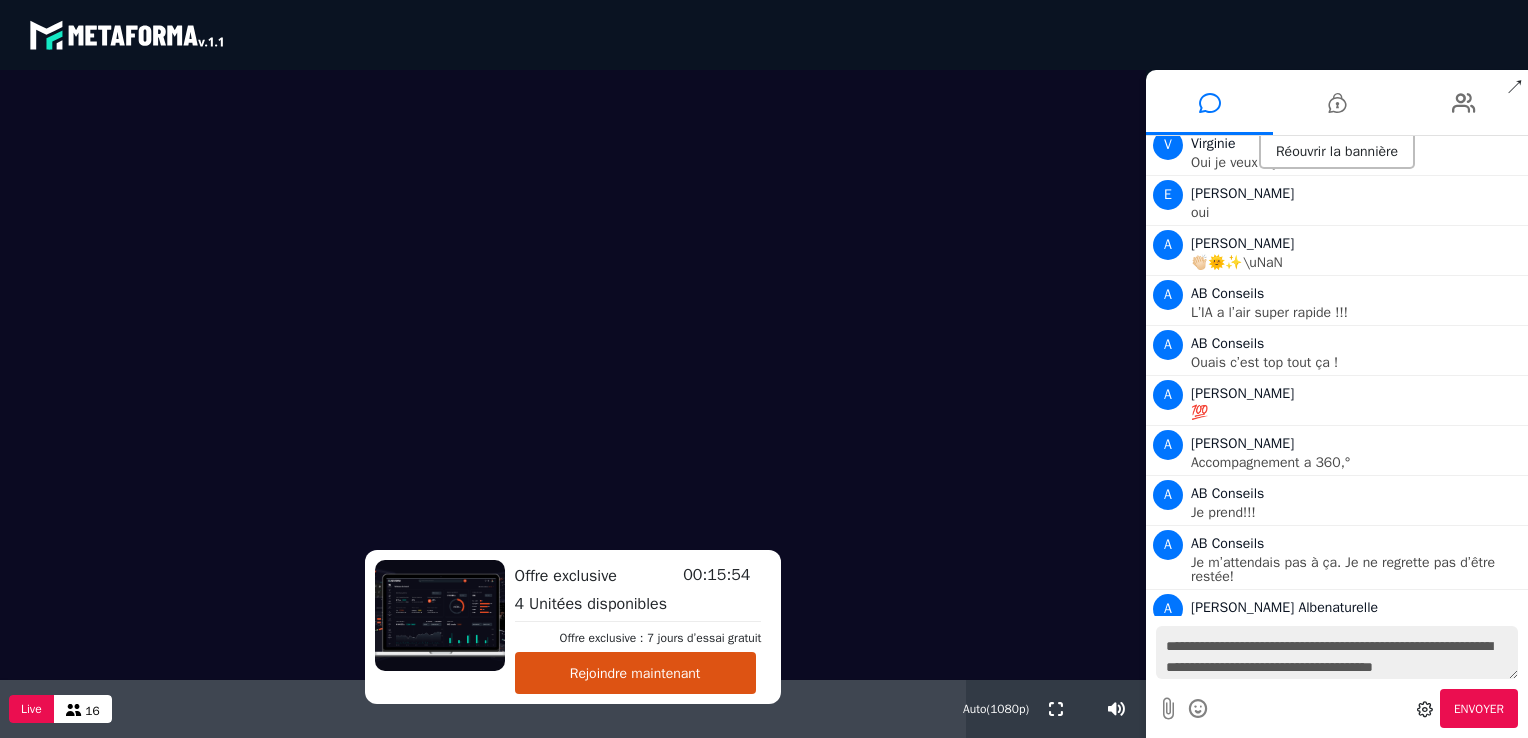 scroll, scrollTop: 18, scrollLeft: 0, axis: vertical 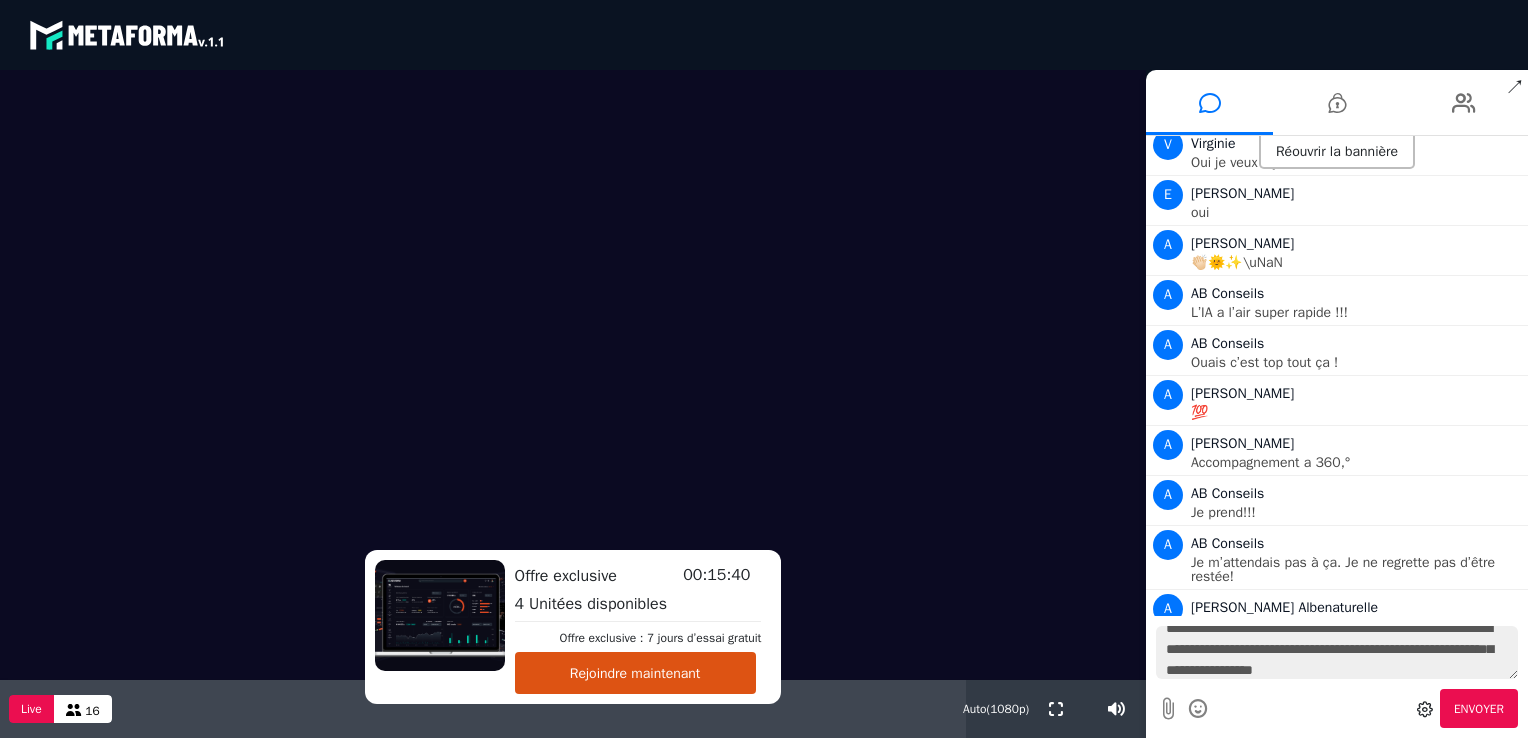 click on "**********" at bounding box center (1337, 652) 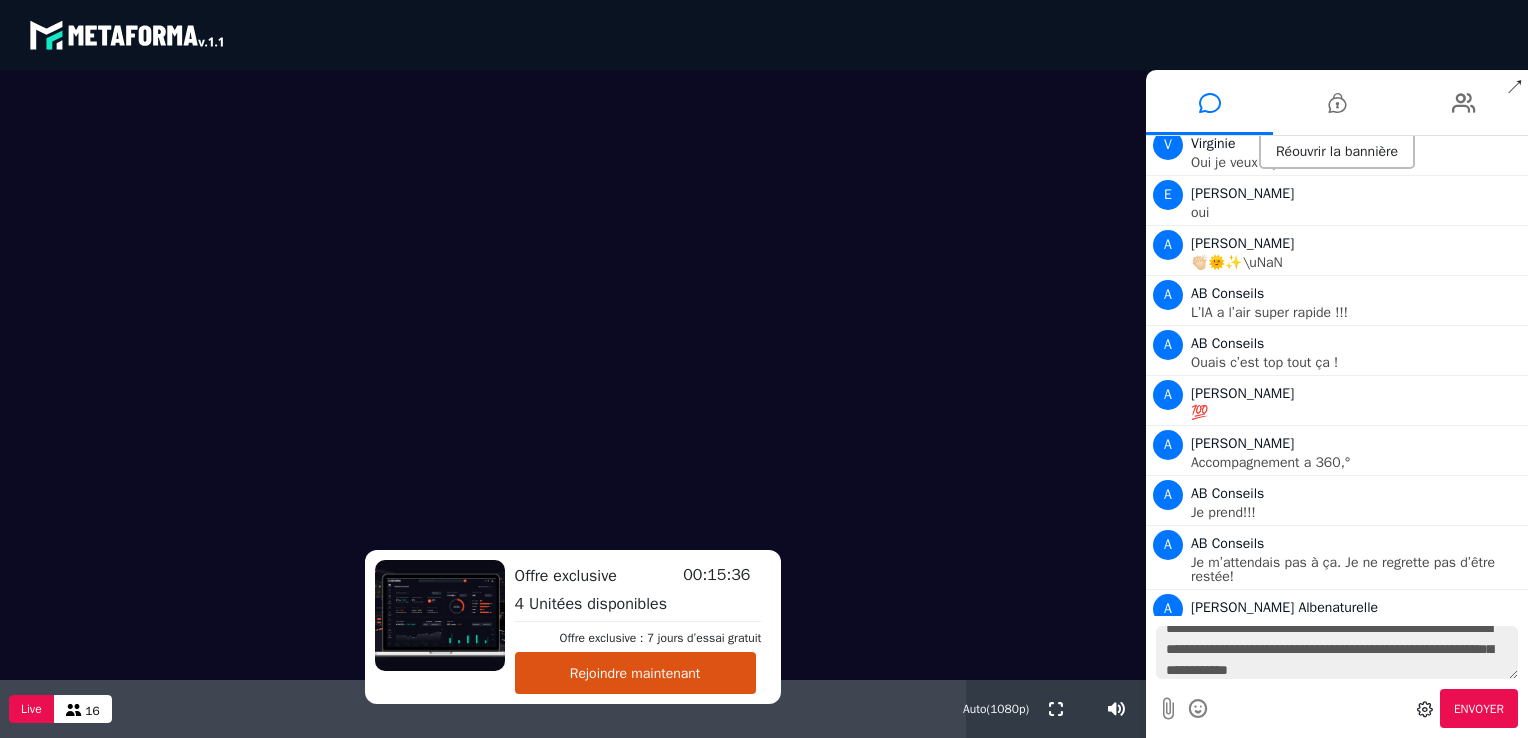 click on "**********" at bounding box center (1337, 652) 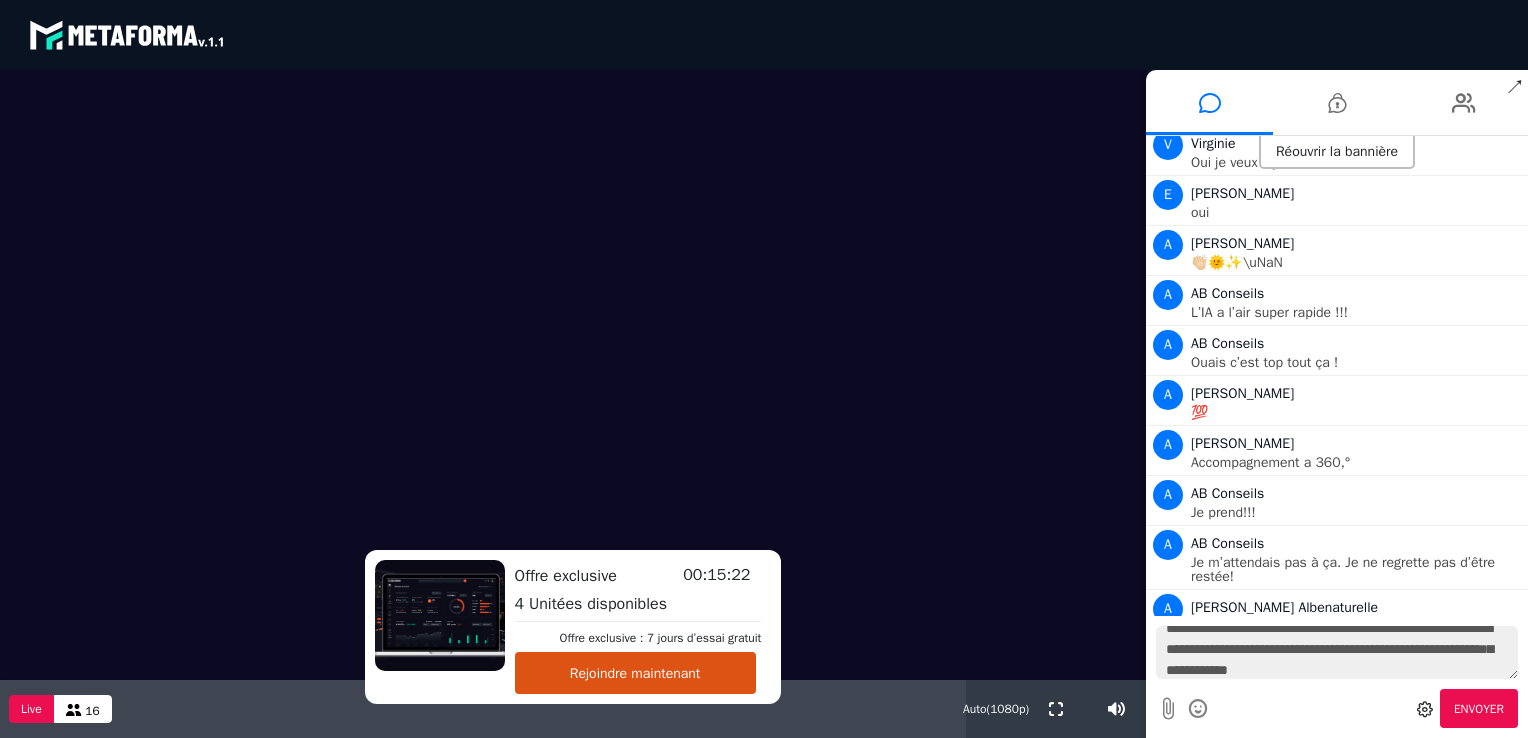 type on "**********" 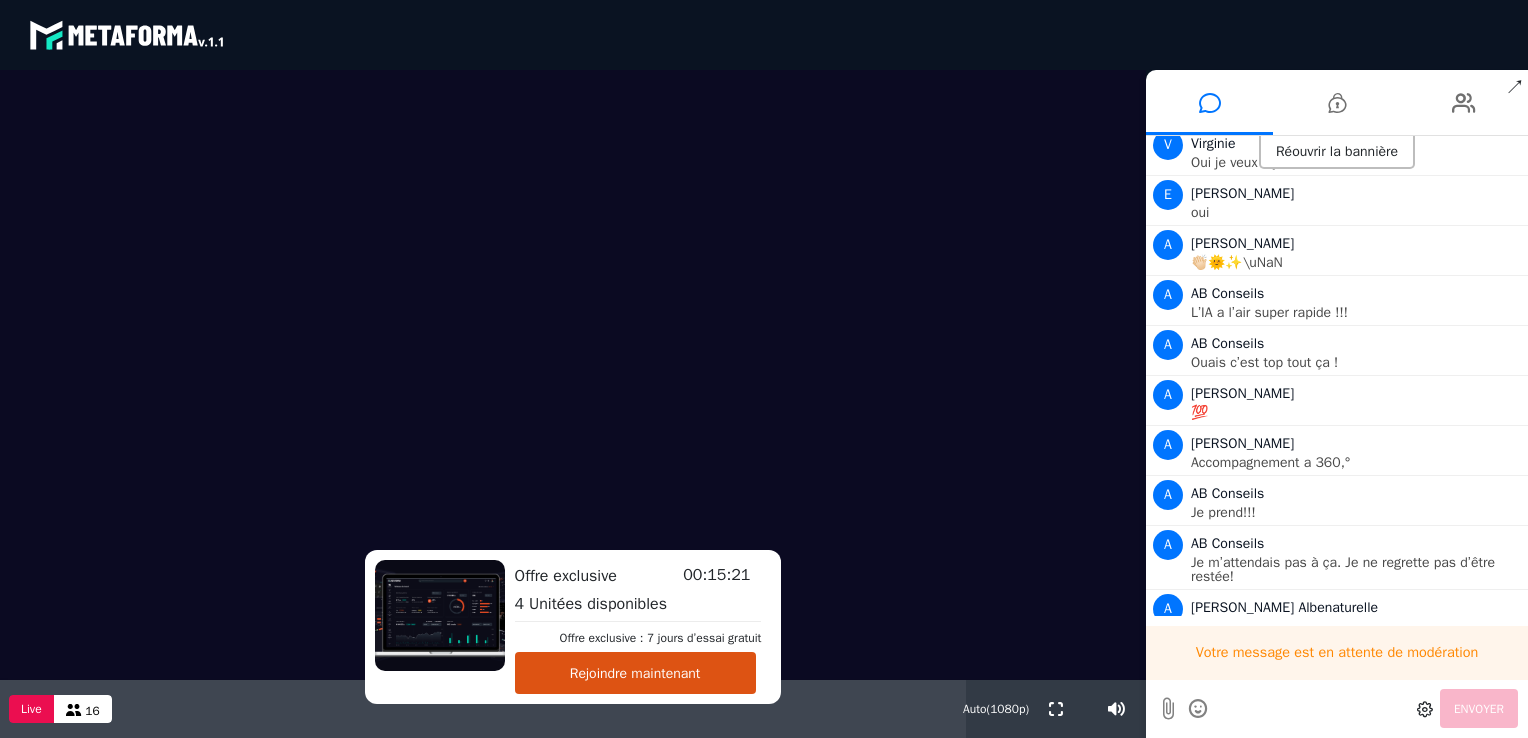 scroll, scrollTop: 0, scrollLeft: 0, axis: both 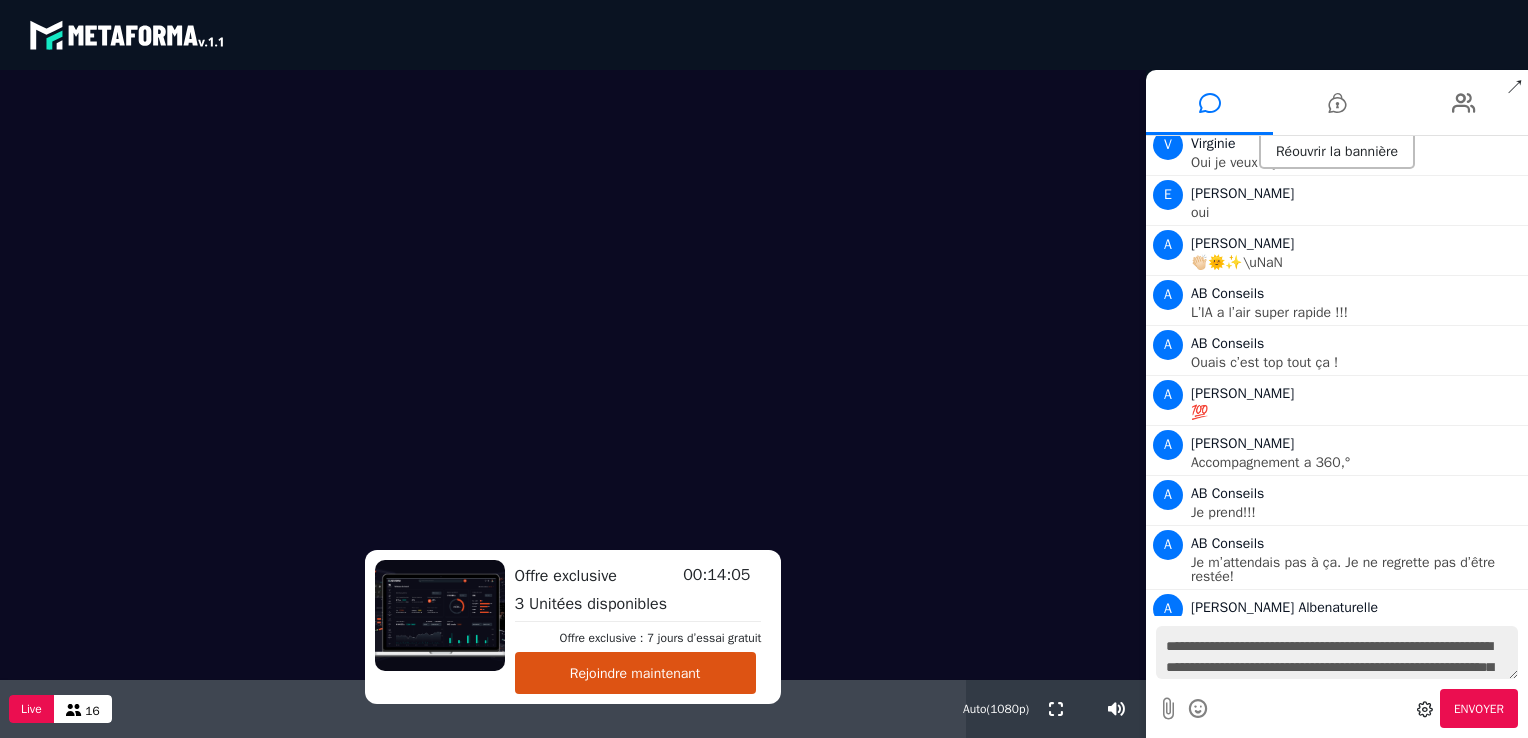 click on "**********" at bounding box center (1337, 652) 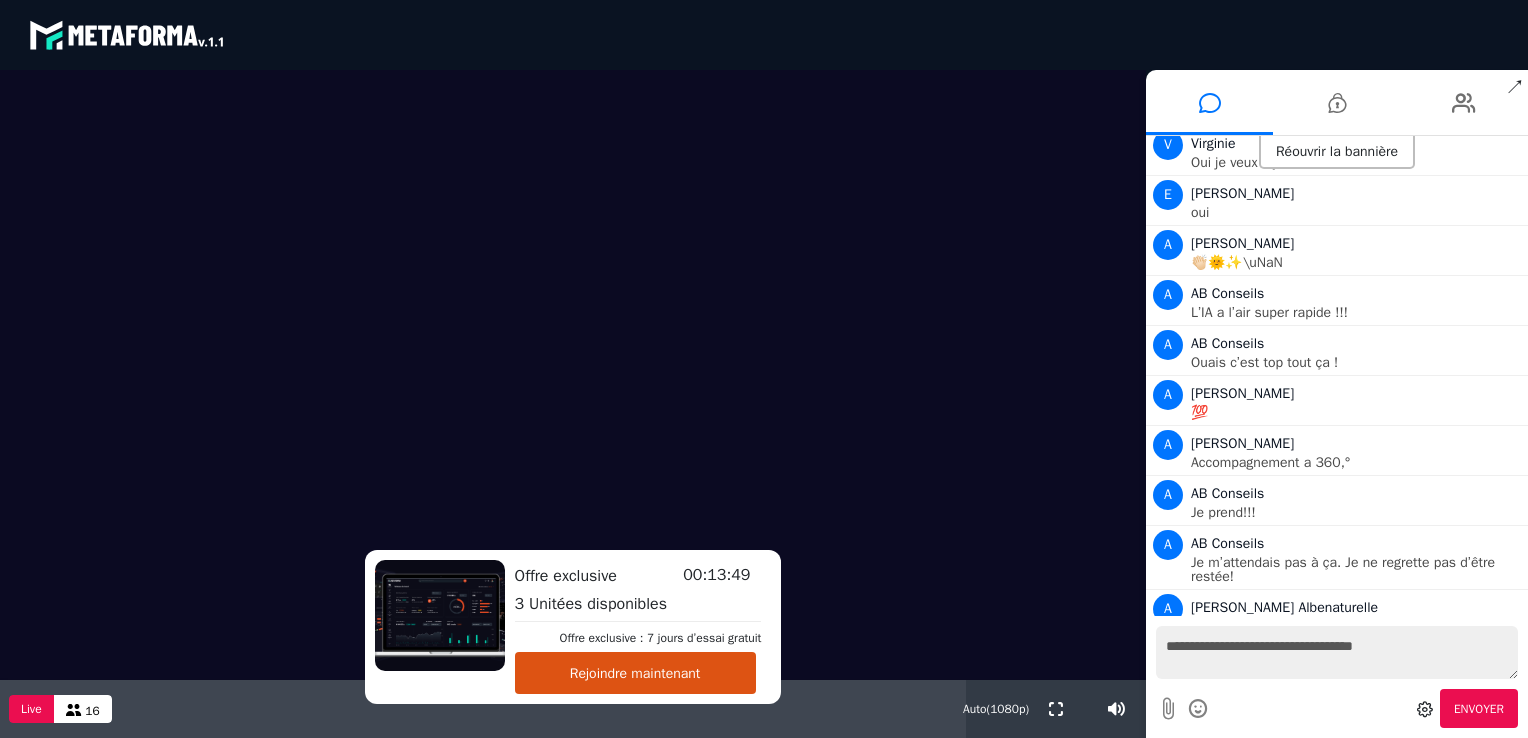 type on "**********" 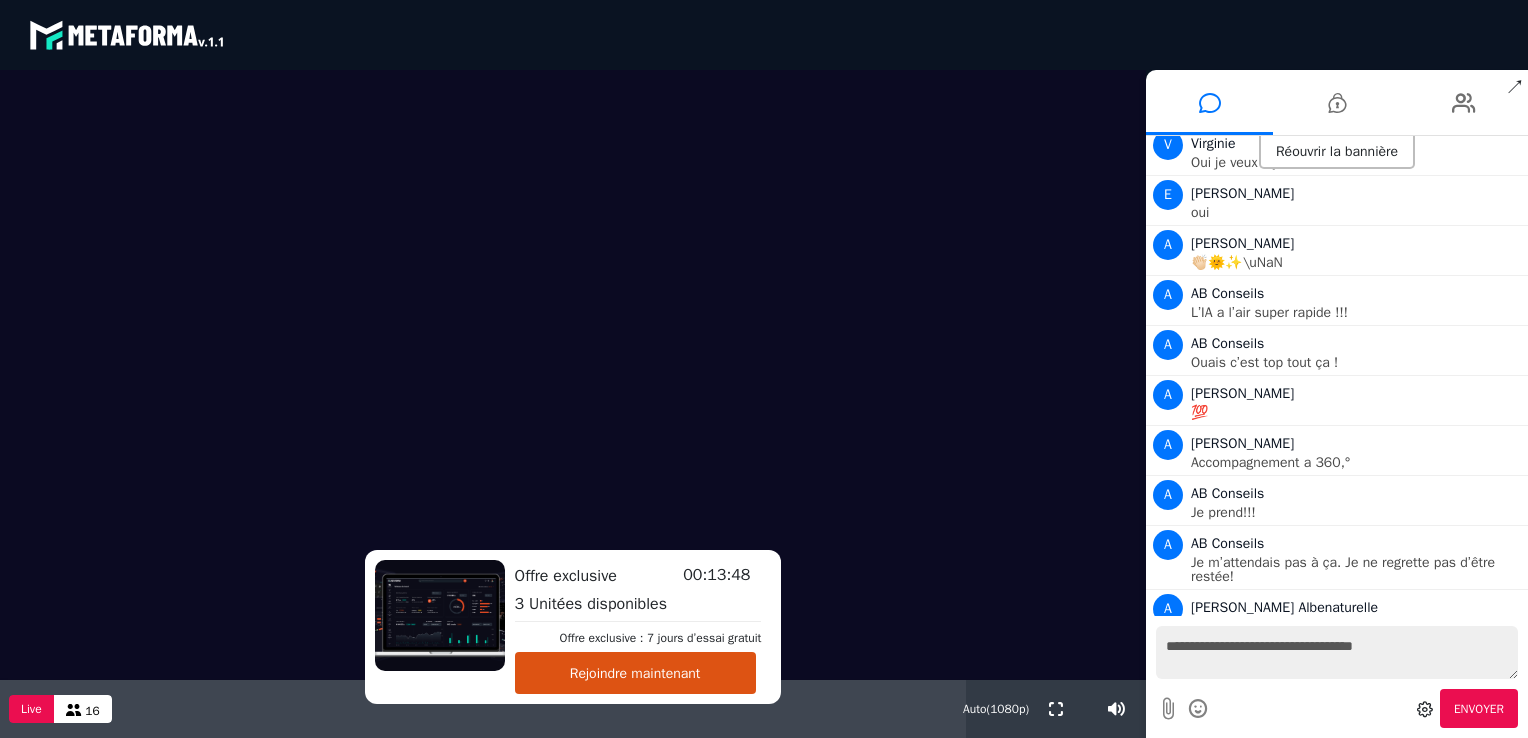 click on "Envoyer" at bounding box center (1479, 709) 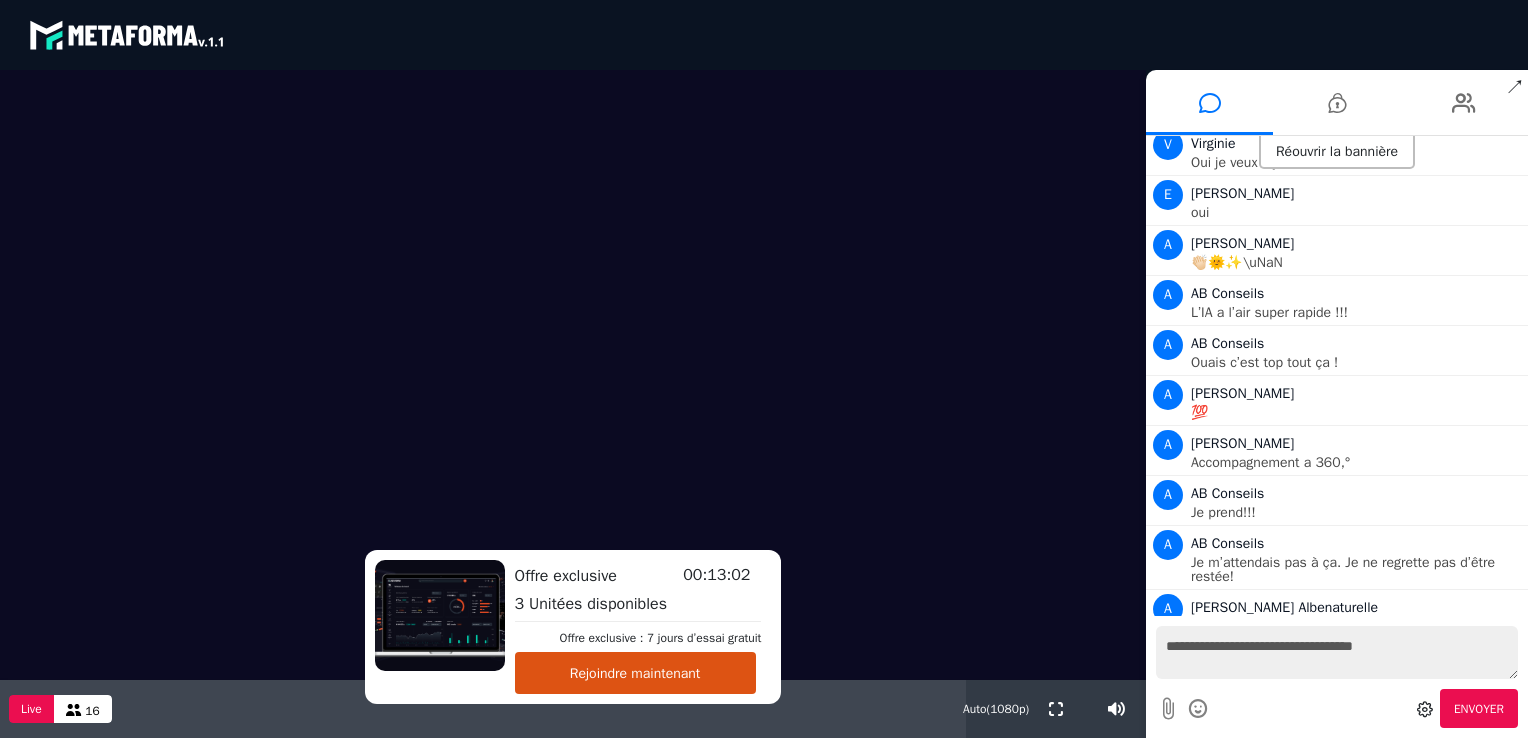 click on "**********" at bounding box center (1337, 652) 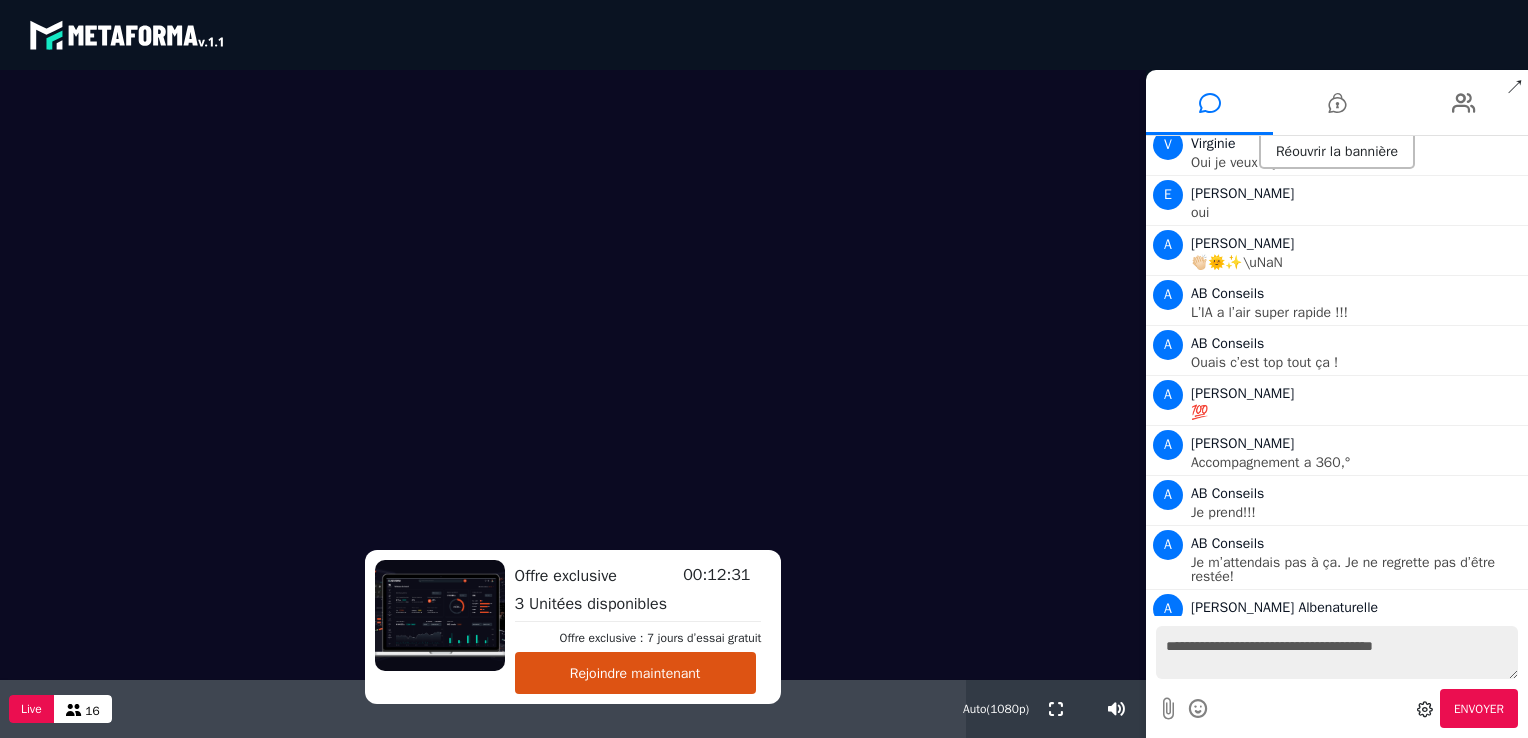 type on "**********" 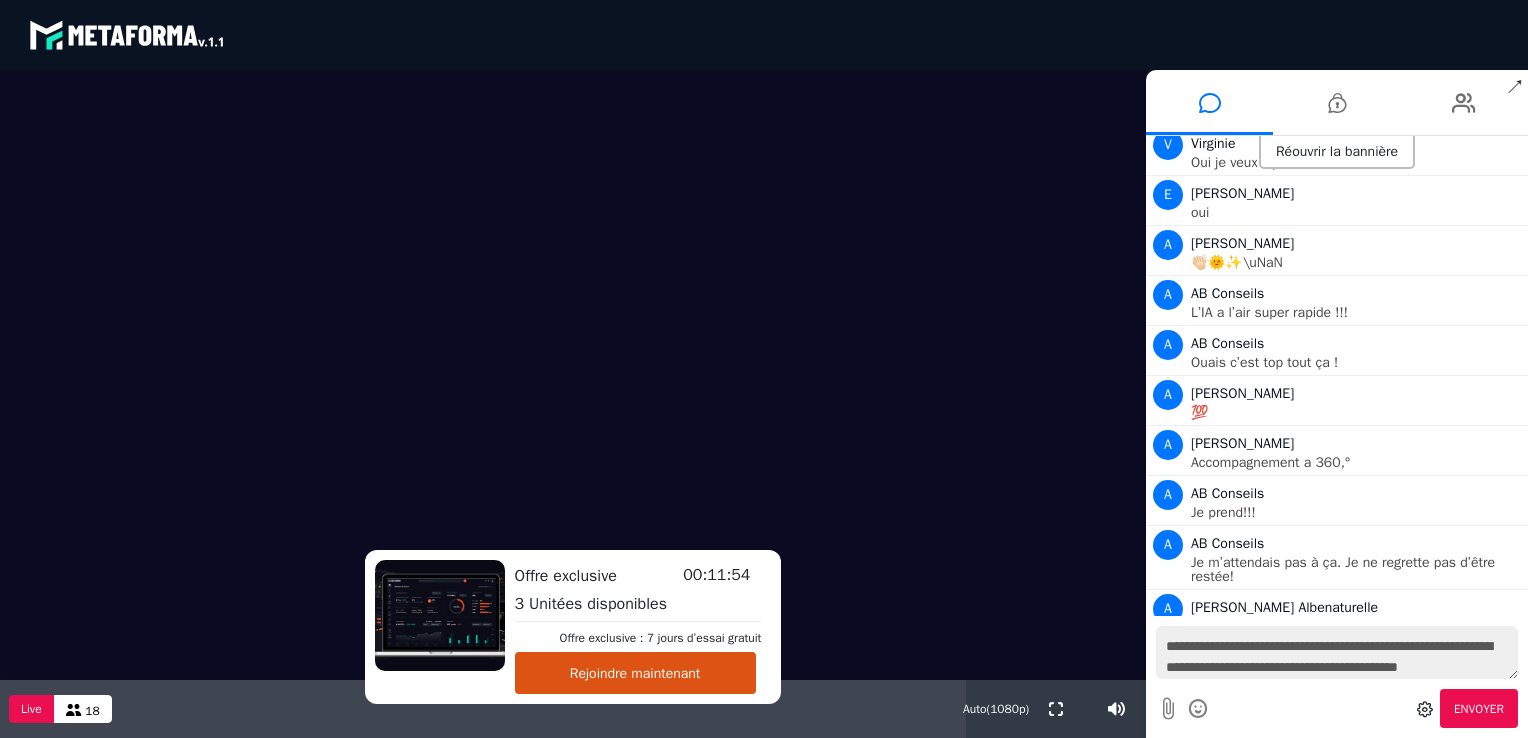 scroll, scrollTop: 18, scrollLeft: 0, axis: vertical 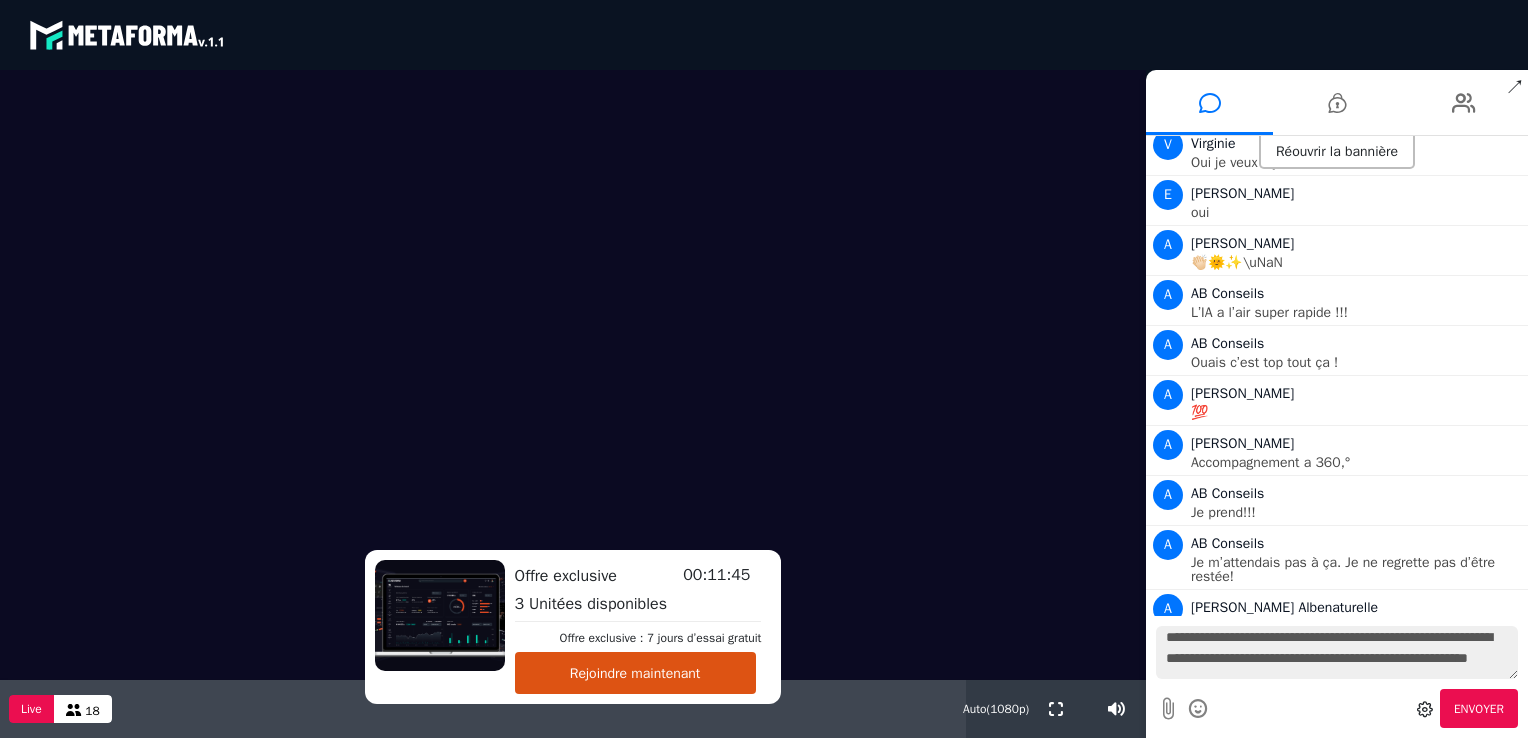 type on "**********" 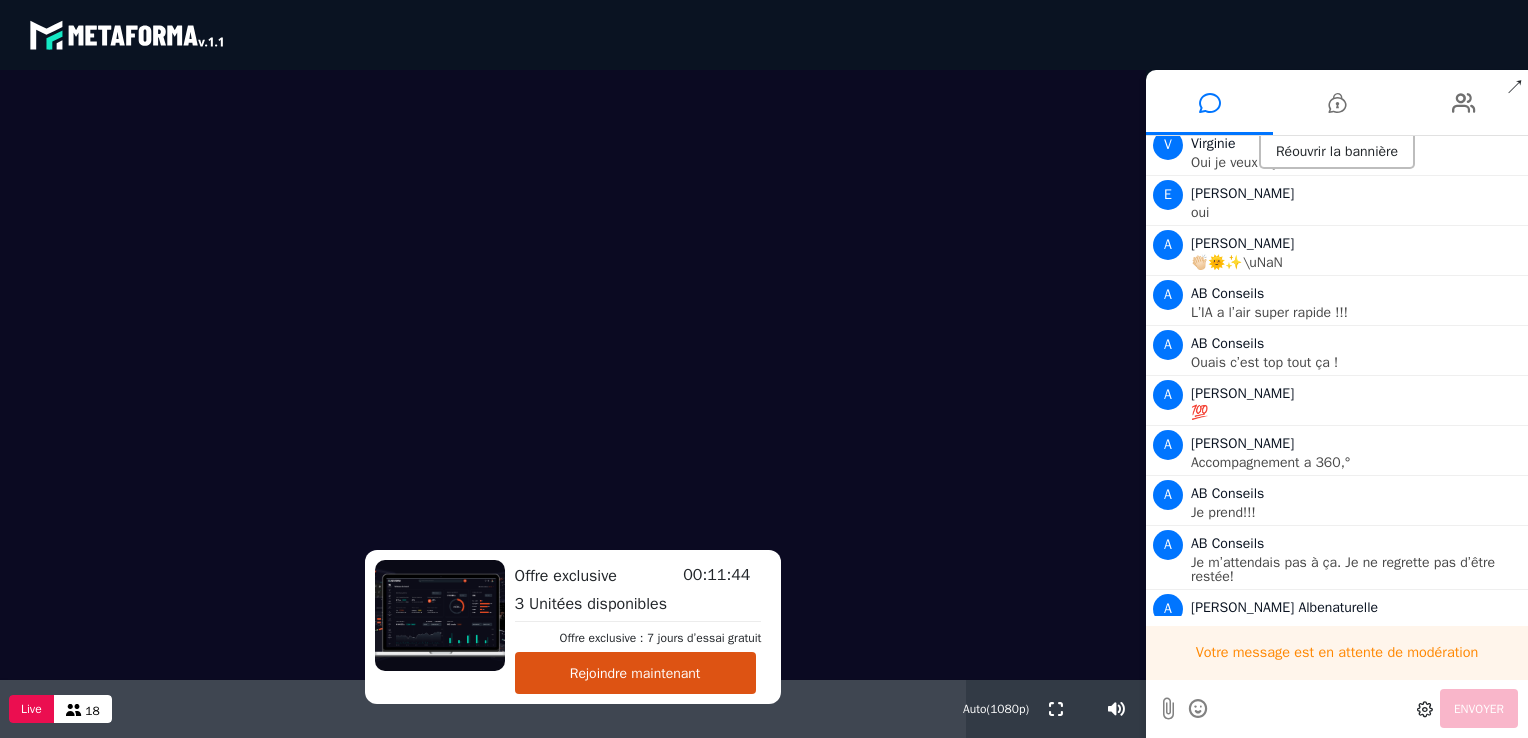 scroll, scrollTop: 0, scrollLeft: 0, axis: both 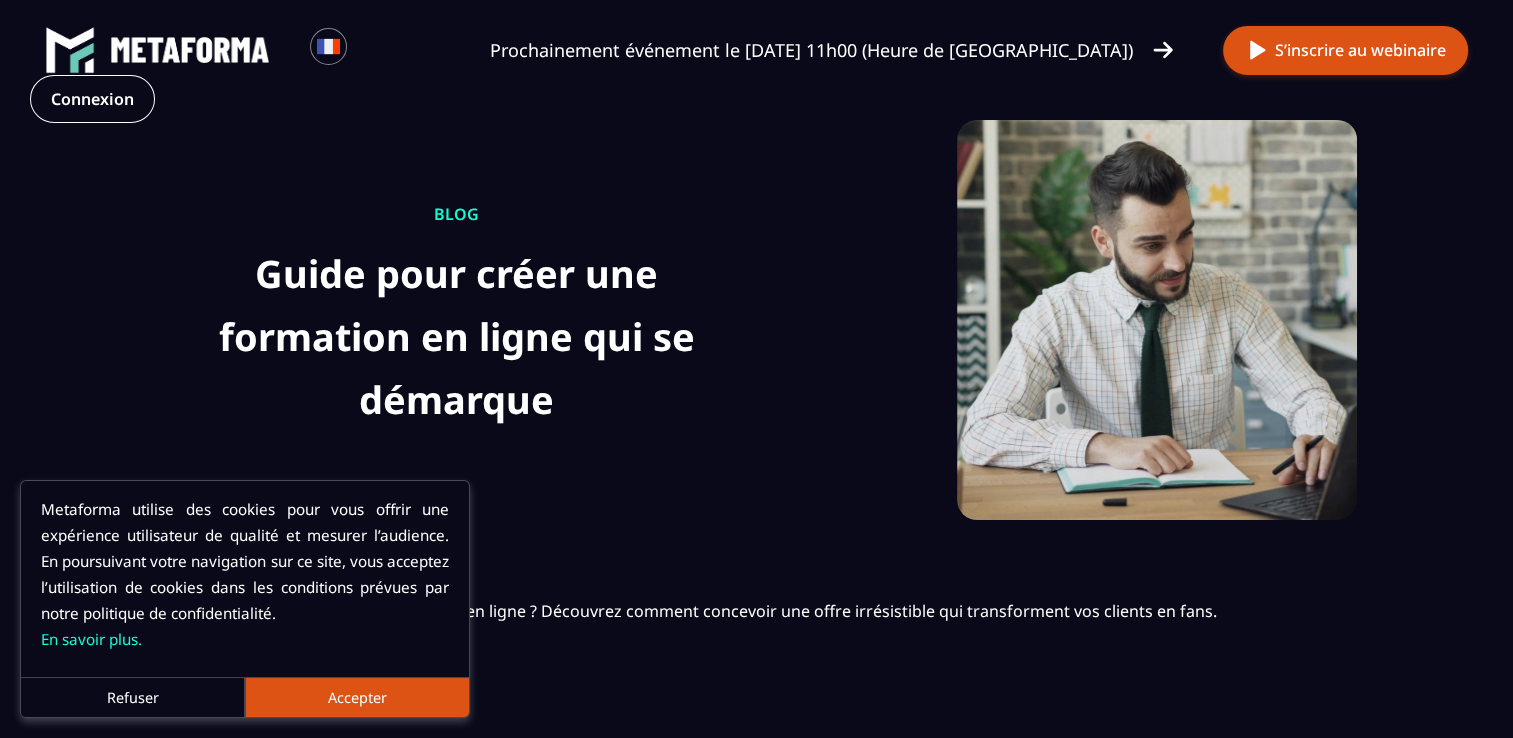click on "Refuser" at bounding box center (133, 697) 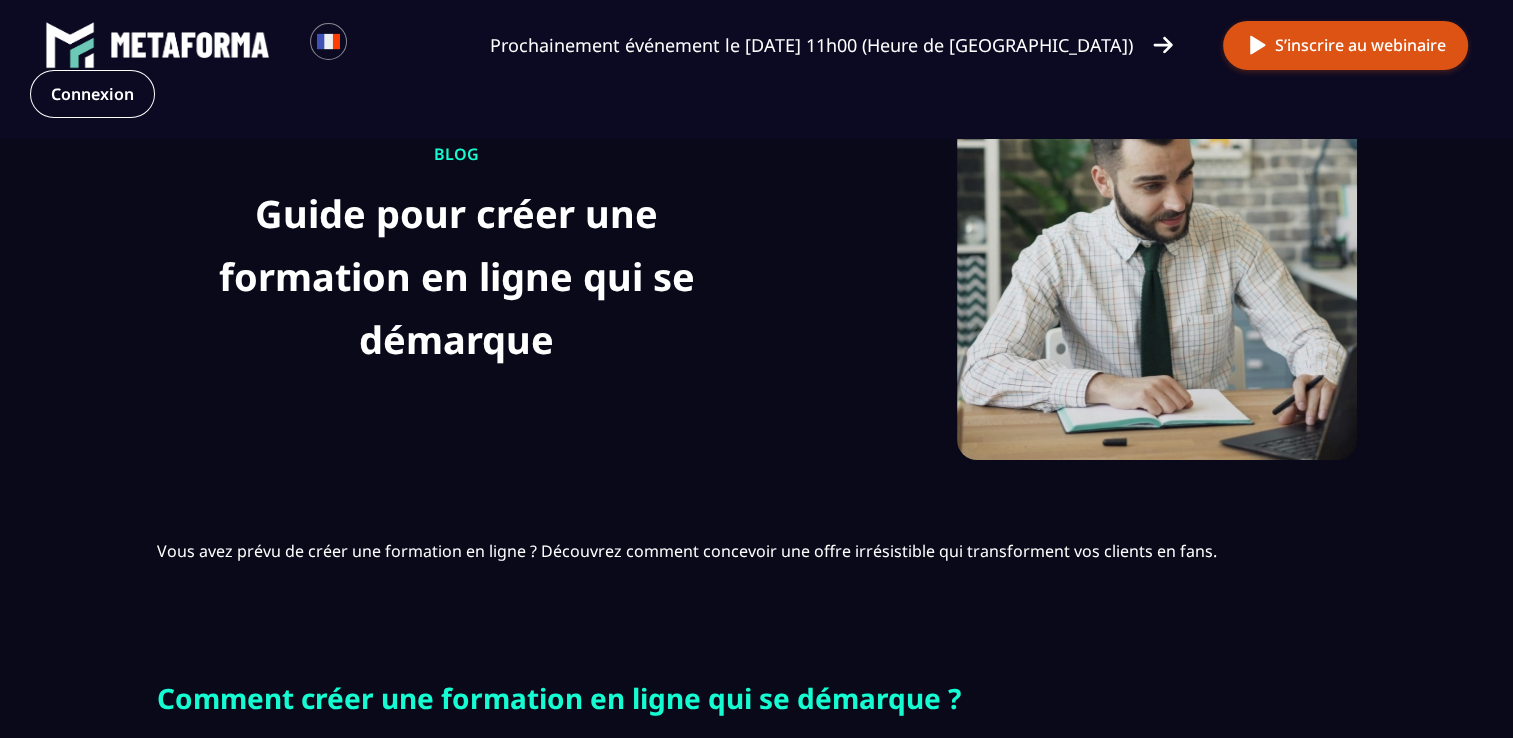 scroll, scrollTop: 0, scrollLeft: 0, axis: both 